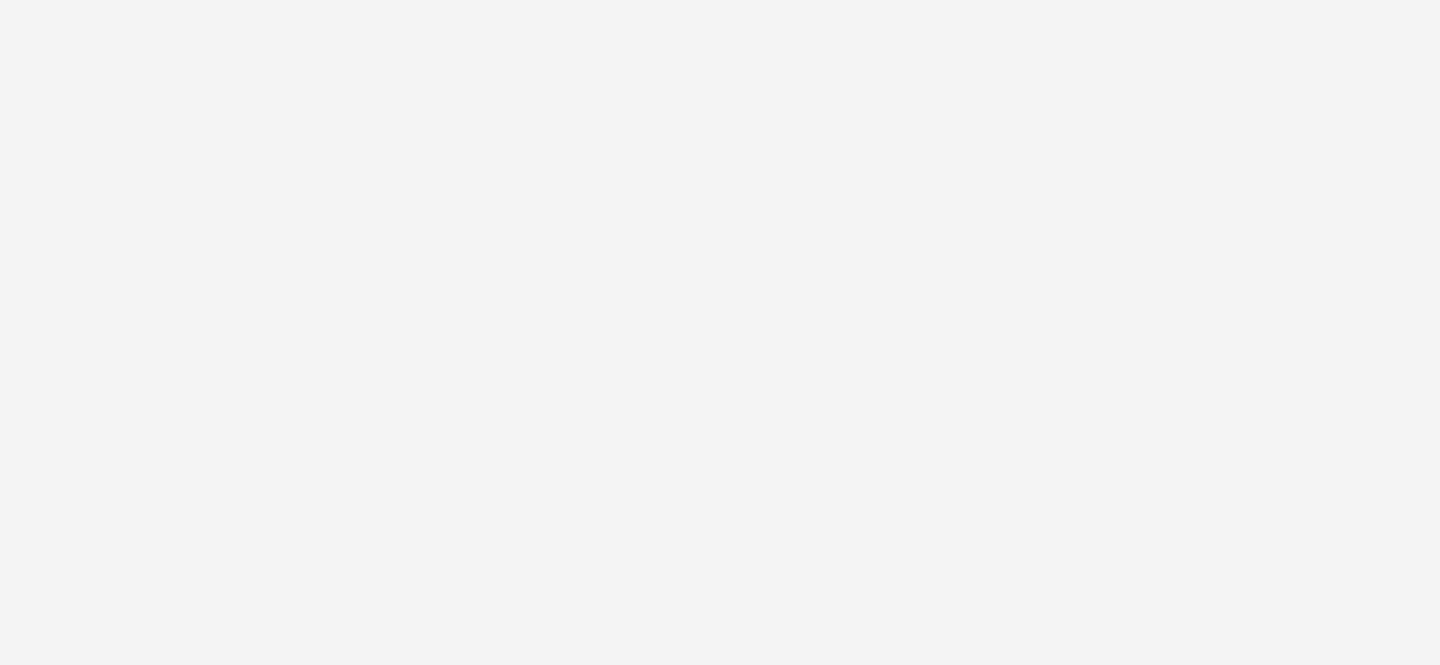 scroll, scrollTop: 0, scrollLeft: 0, axis: both 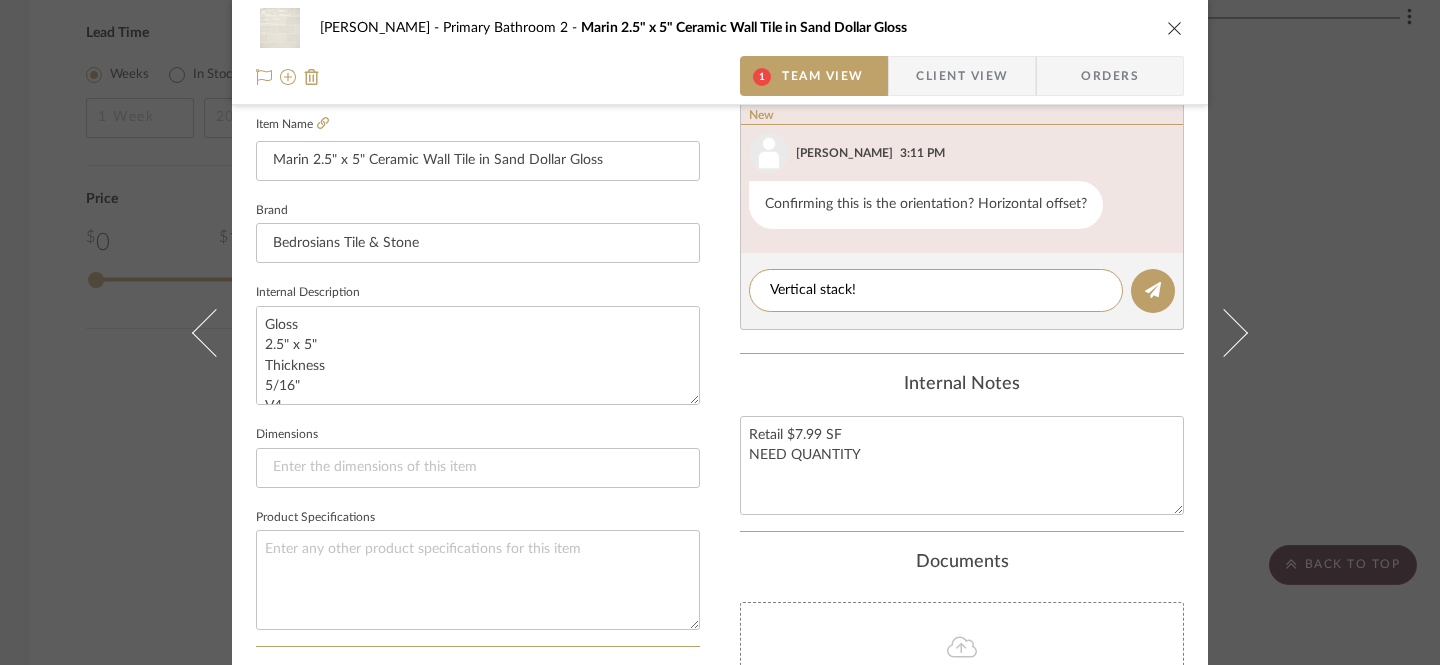 type on "Vertical stack!" 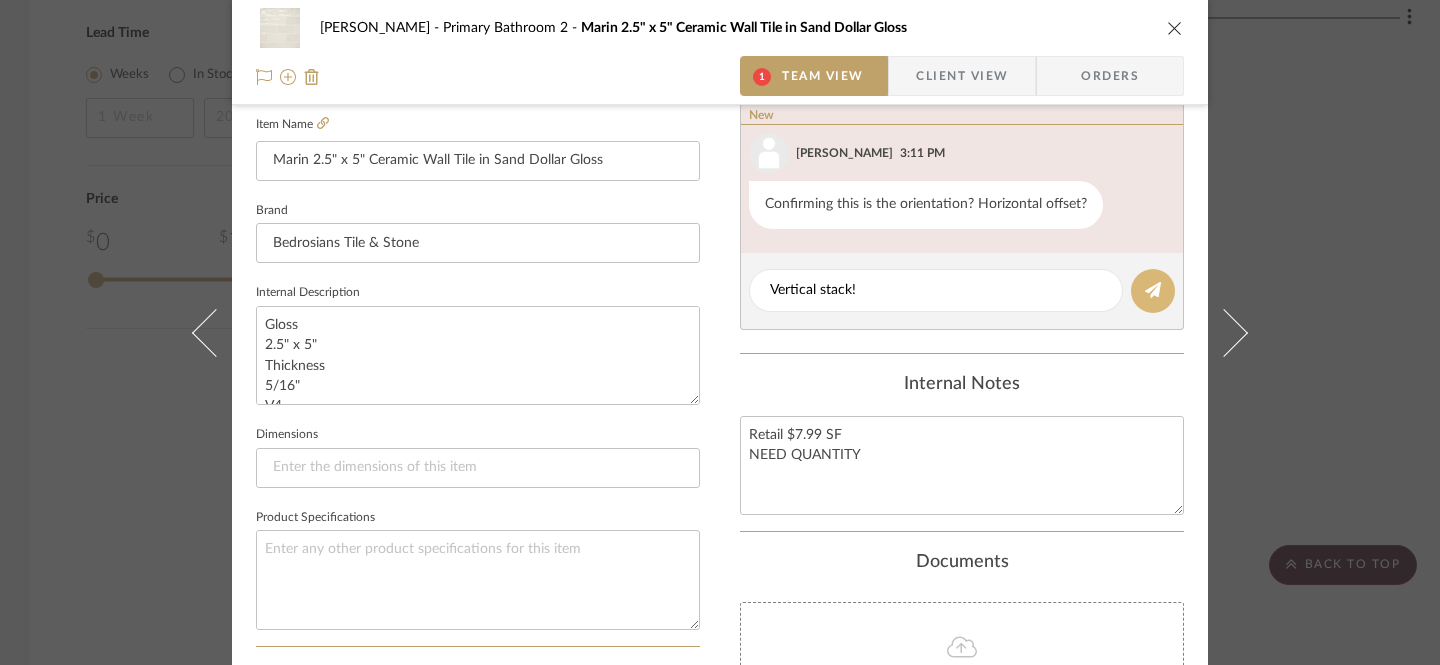 click 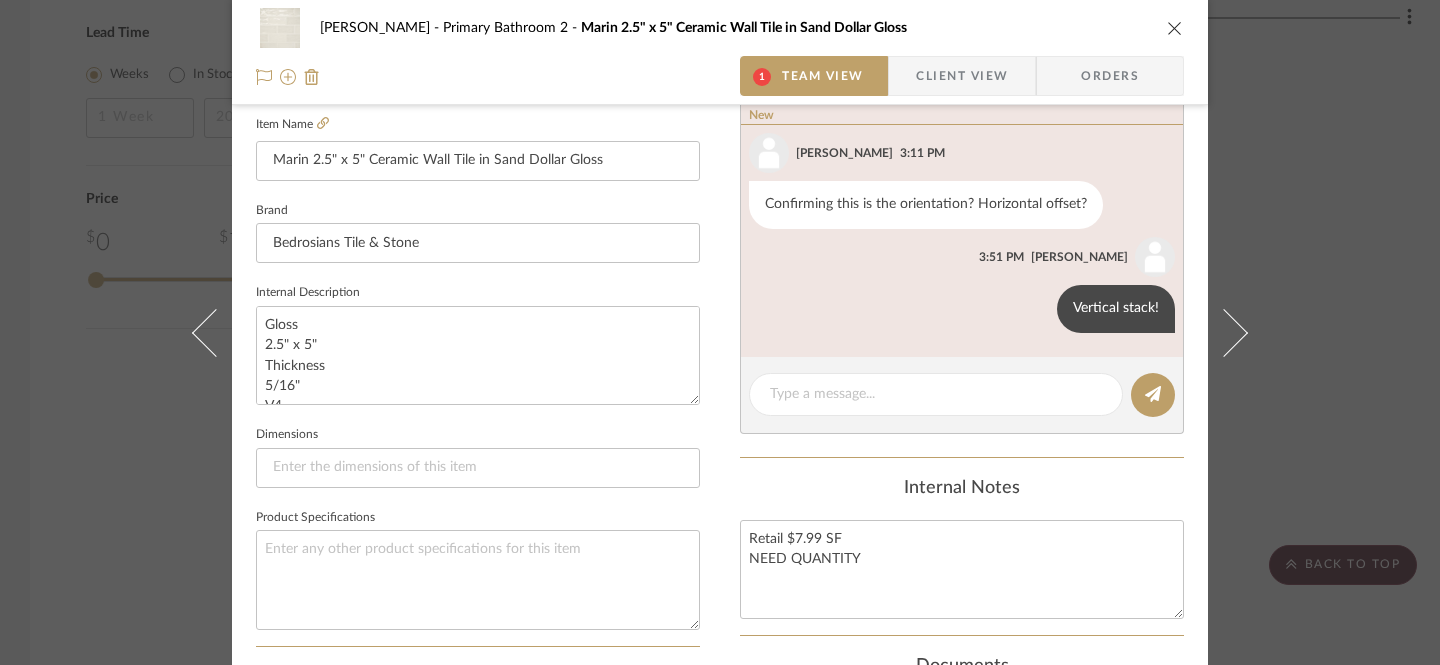 click at bounding box center (1175, 28) 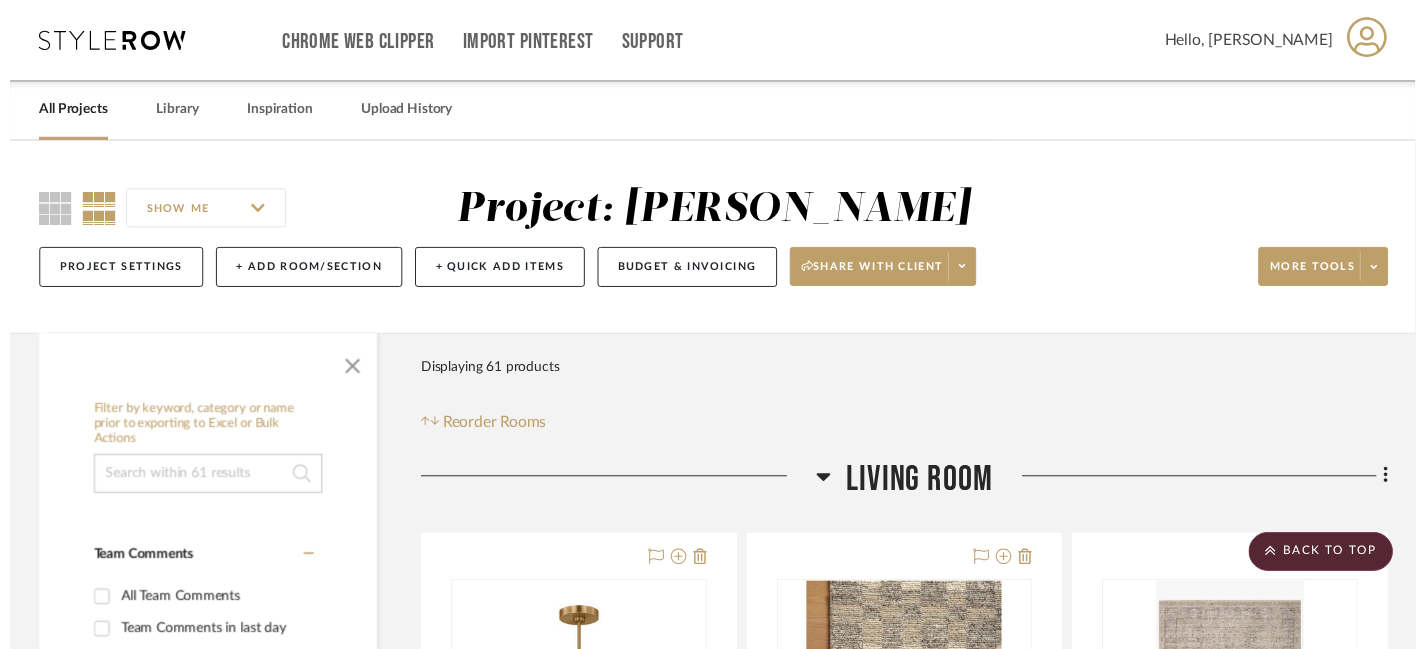 scroll, scrollTop: 2488, scrollLeft: 0, axis: vertical 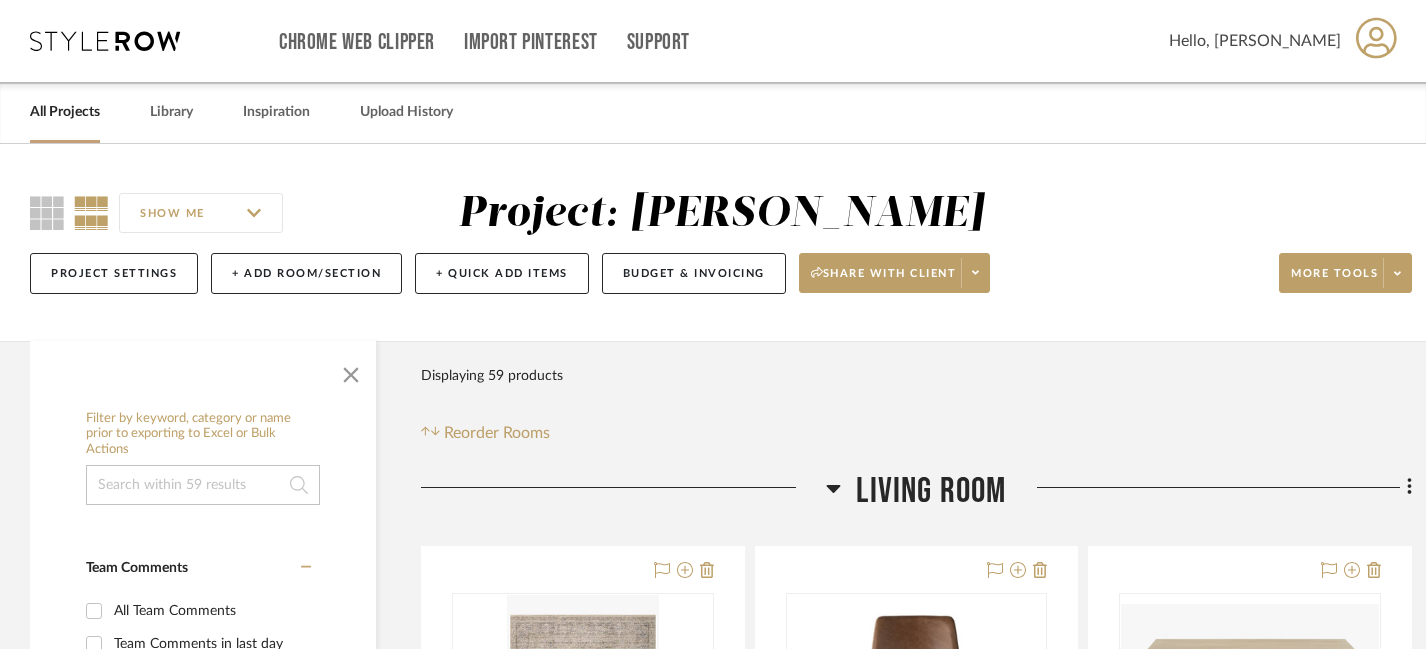 click 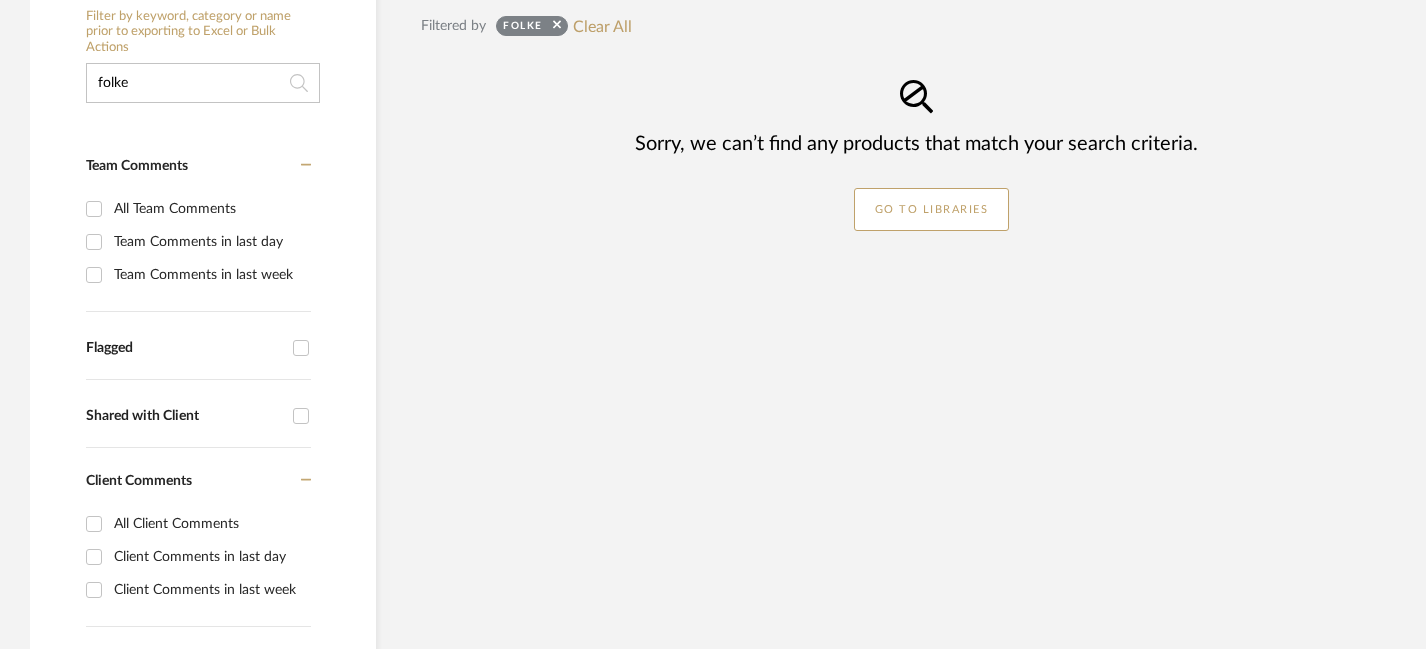 scroll, scrollTop: 383, scrollLeft: 0, axis: vertical 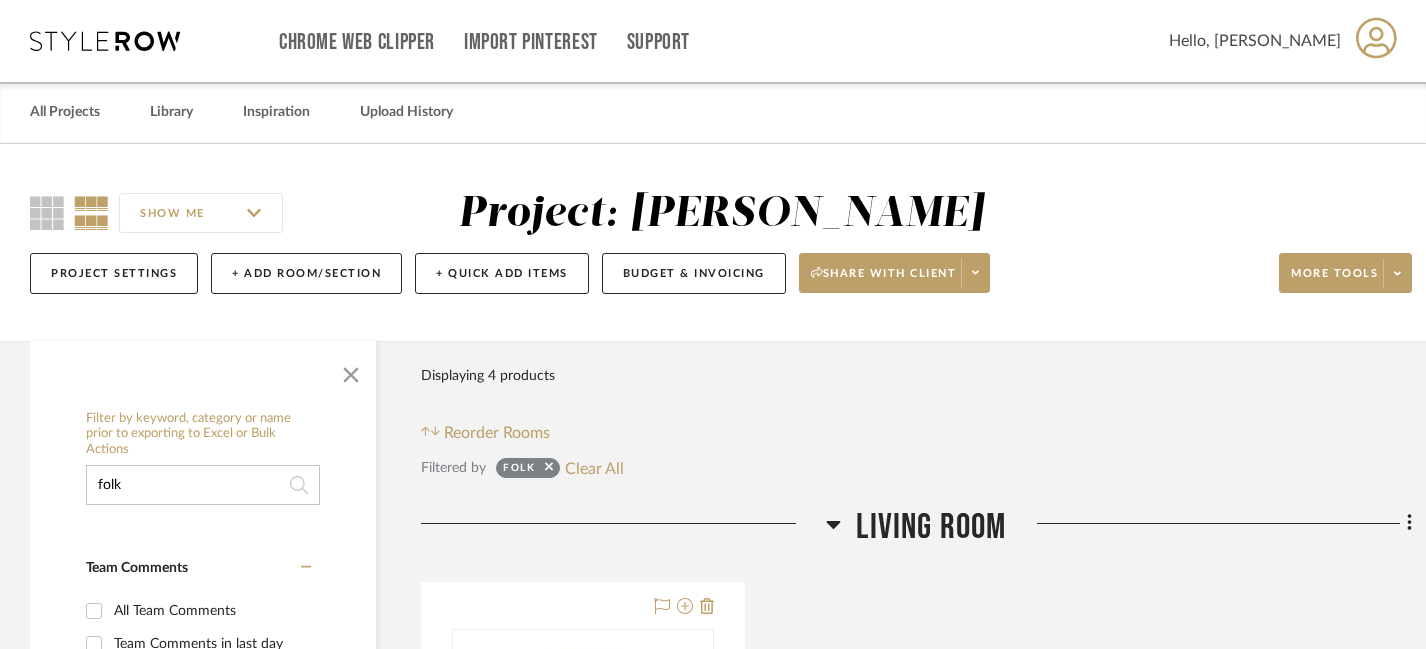 type on "folk" 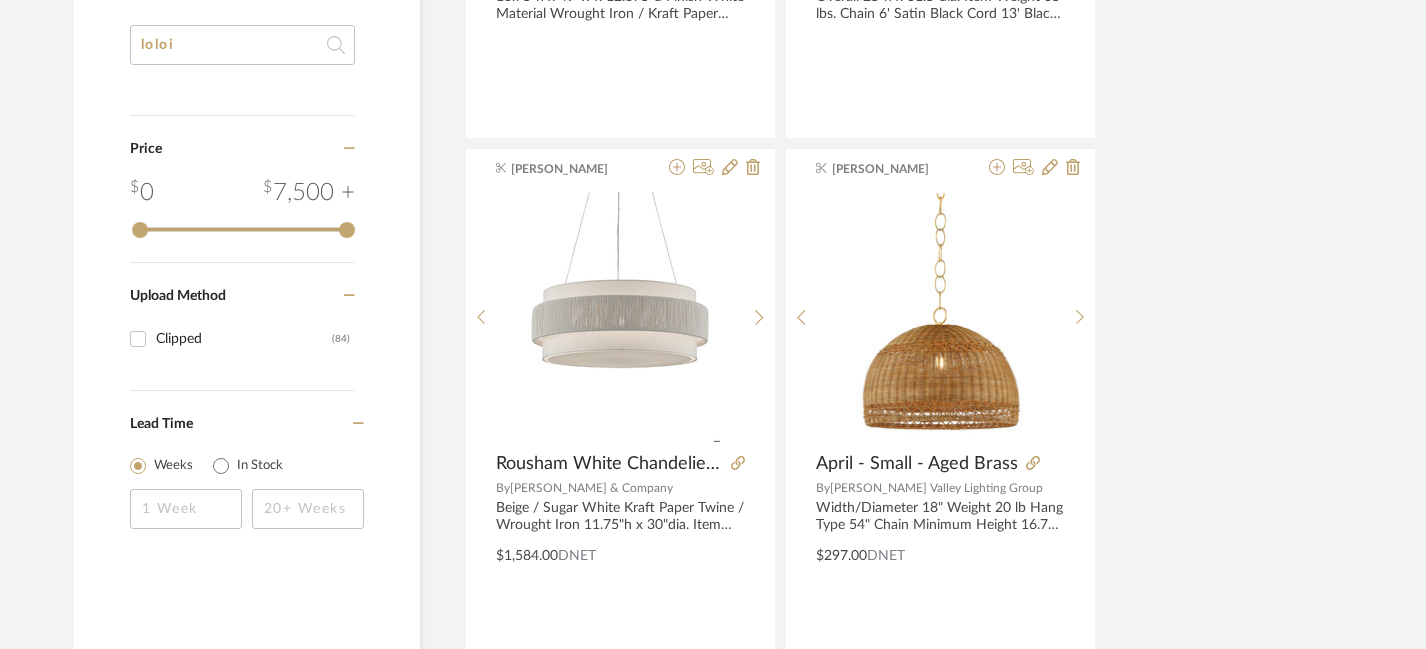scroll, scrollTop: 2081, scrollLeft: 0, axis: vertical 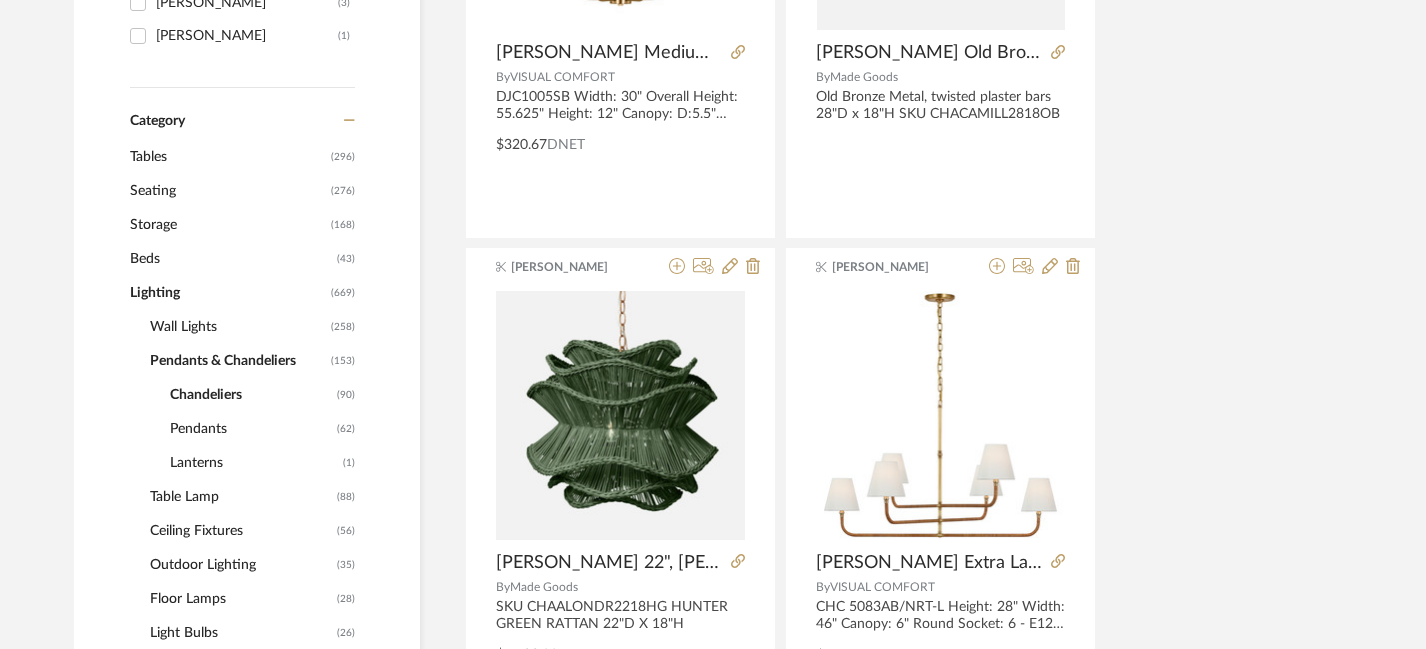 click on "Tables" 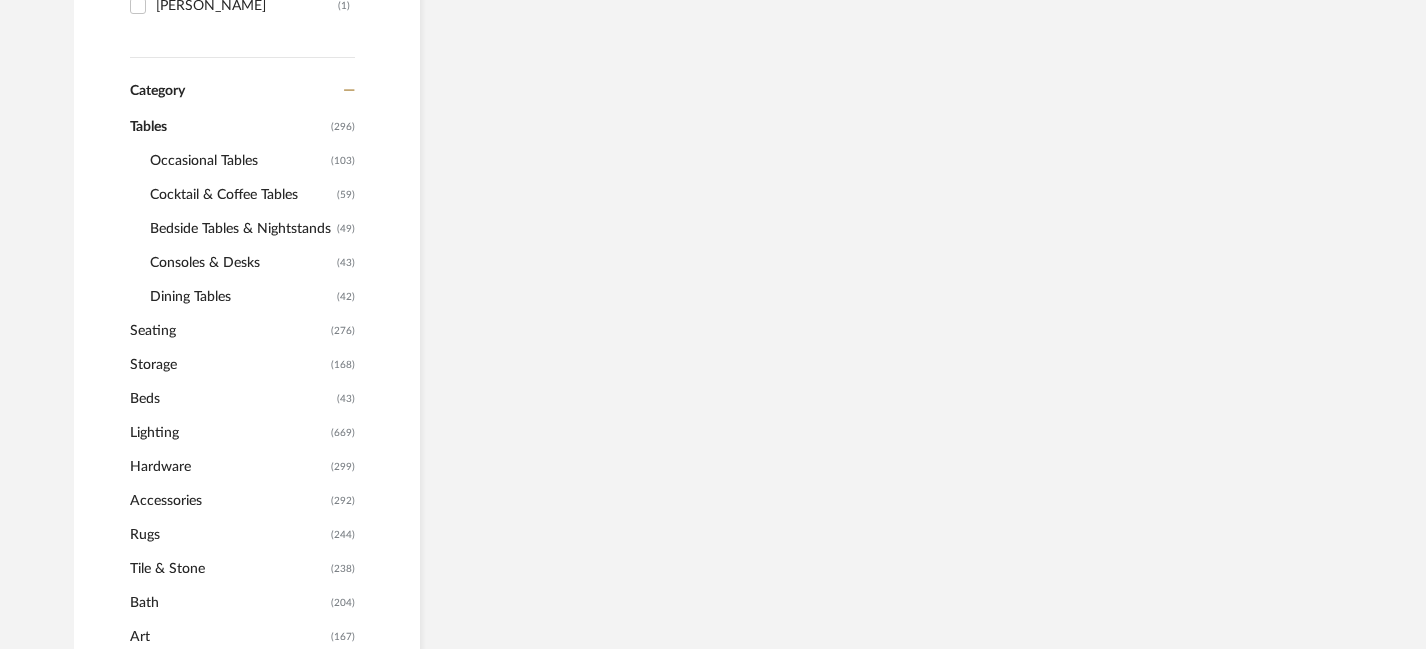 scroll, scrollTop: 735, scrollLeft: 0, axis: vertical 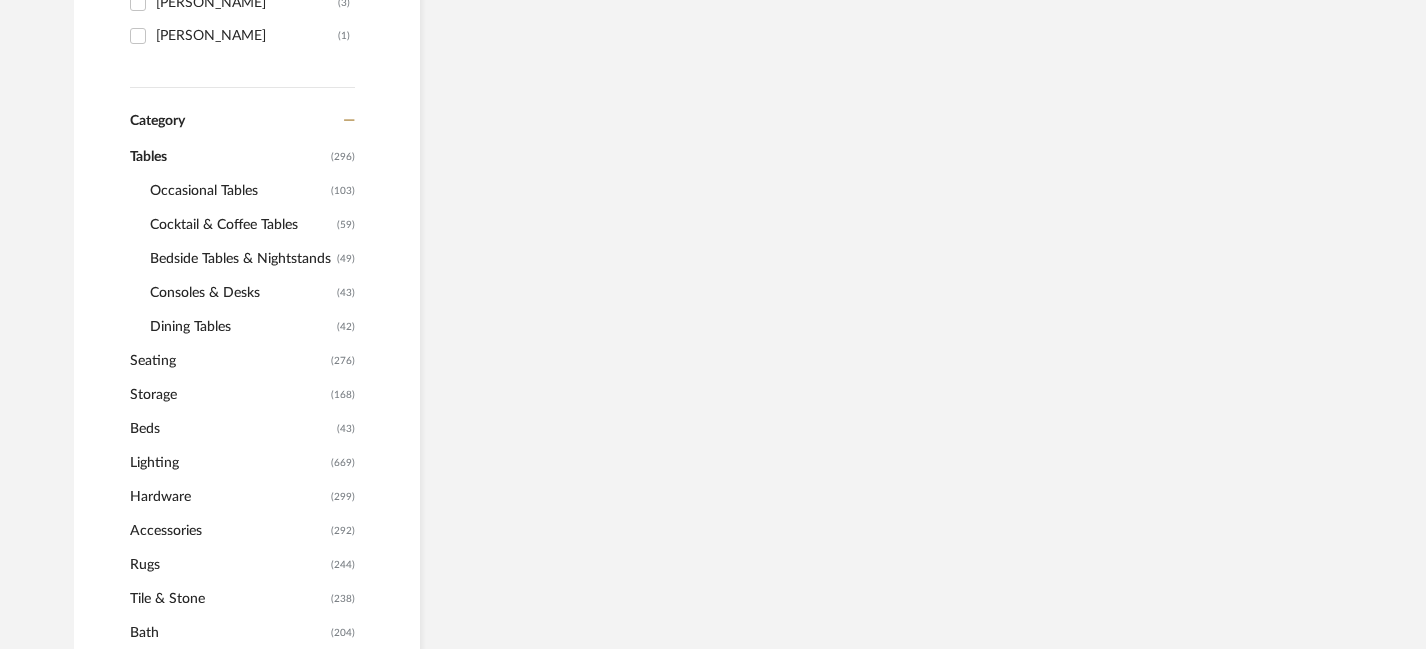 click on "Cocktail & Coffee Tables" 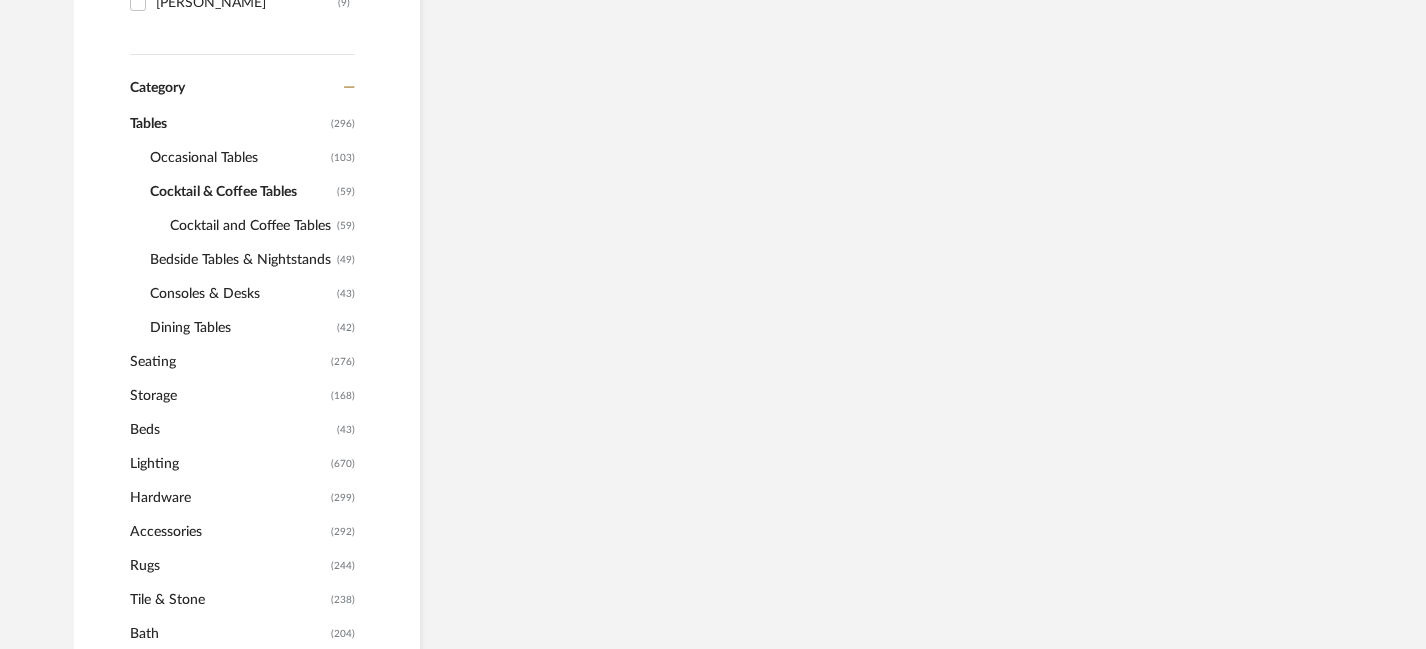 scroll, scrollTop: 702, scrollLeft: 0, axis: vertical 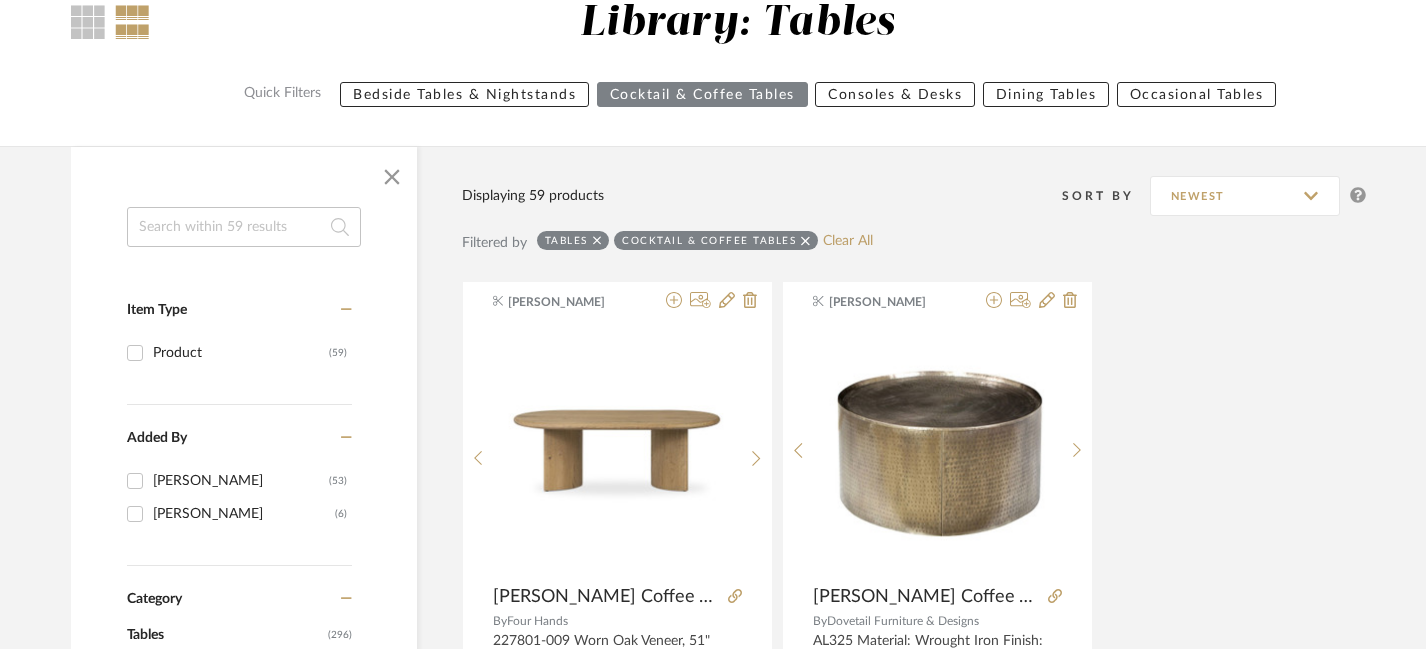 click 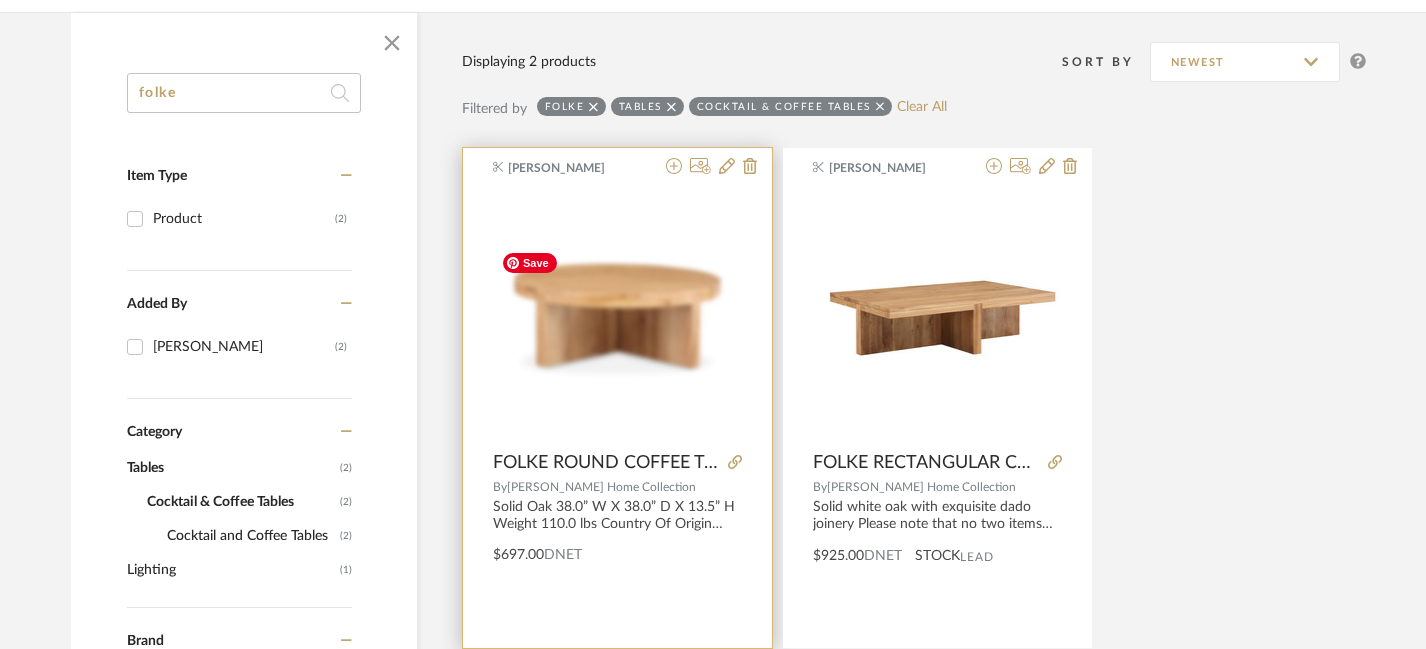 type on "folke" 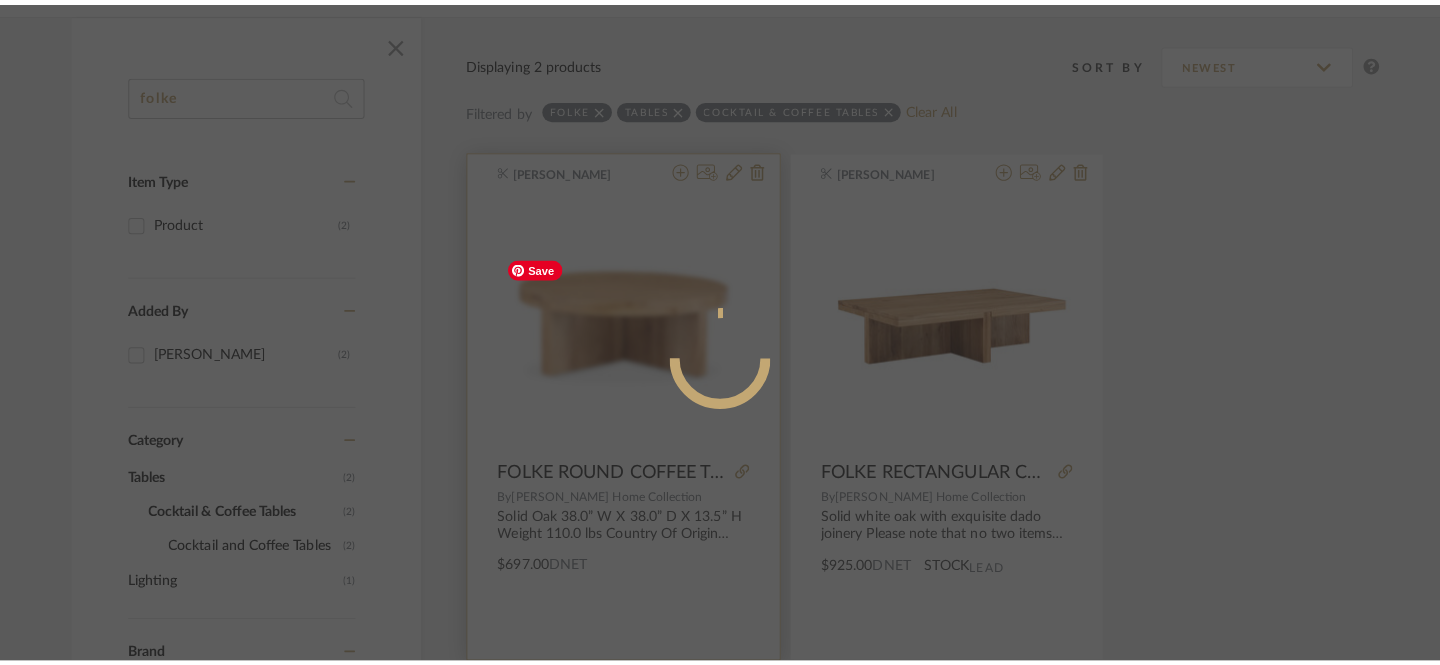 scroll, scrollTop: 0, scrollLeft: 0, axis: both 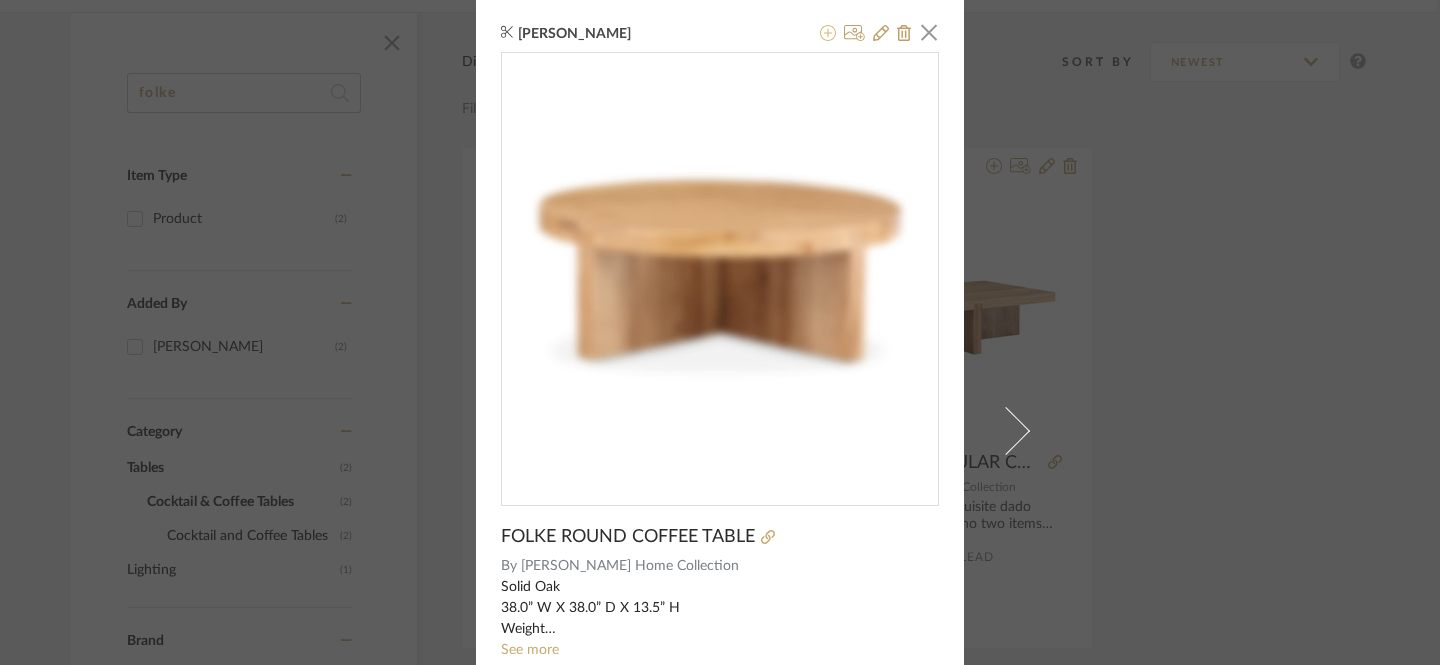 click 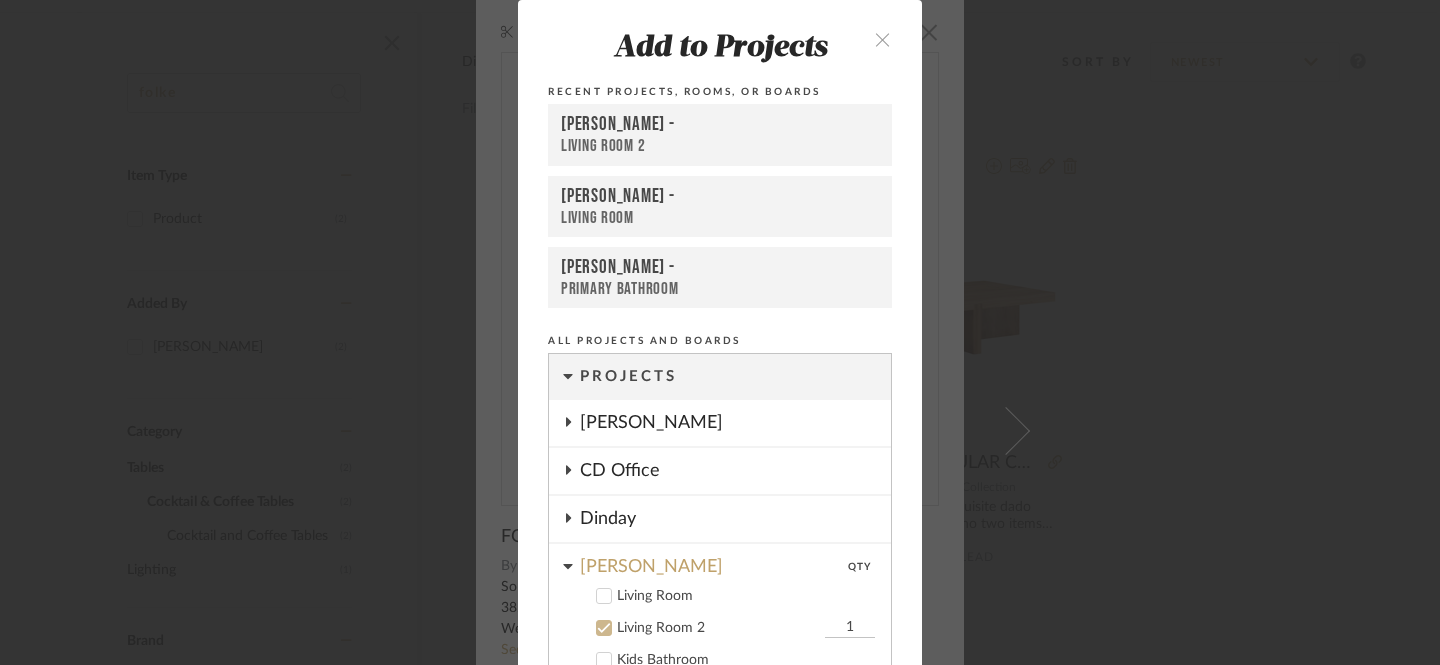 scroll, scrollTop: 51, scrollLeft: 0, axis: vertical 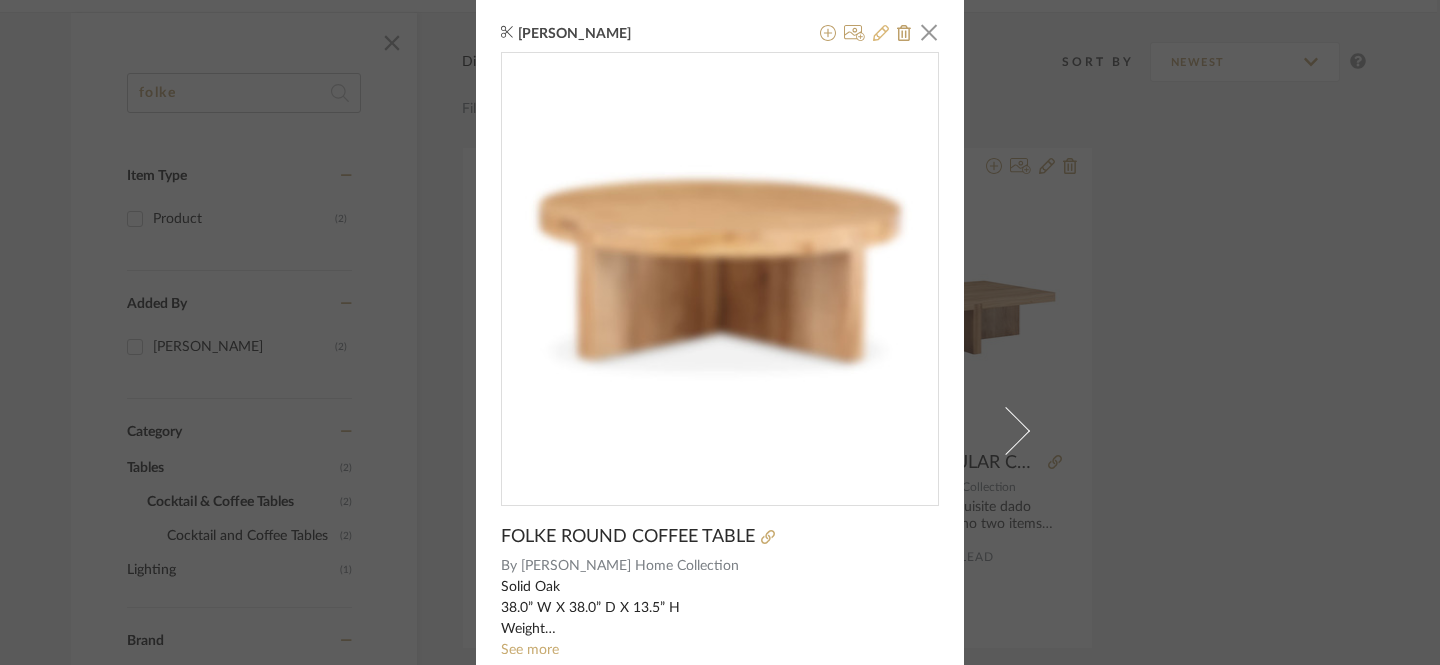 click 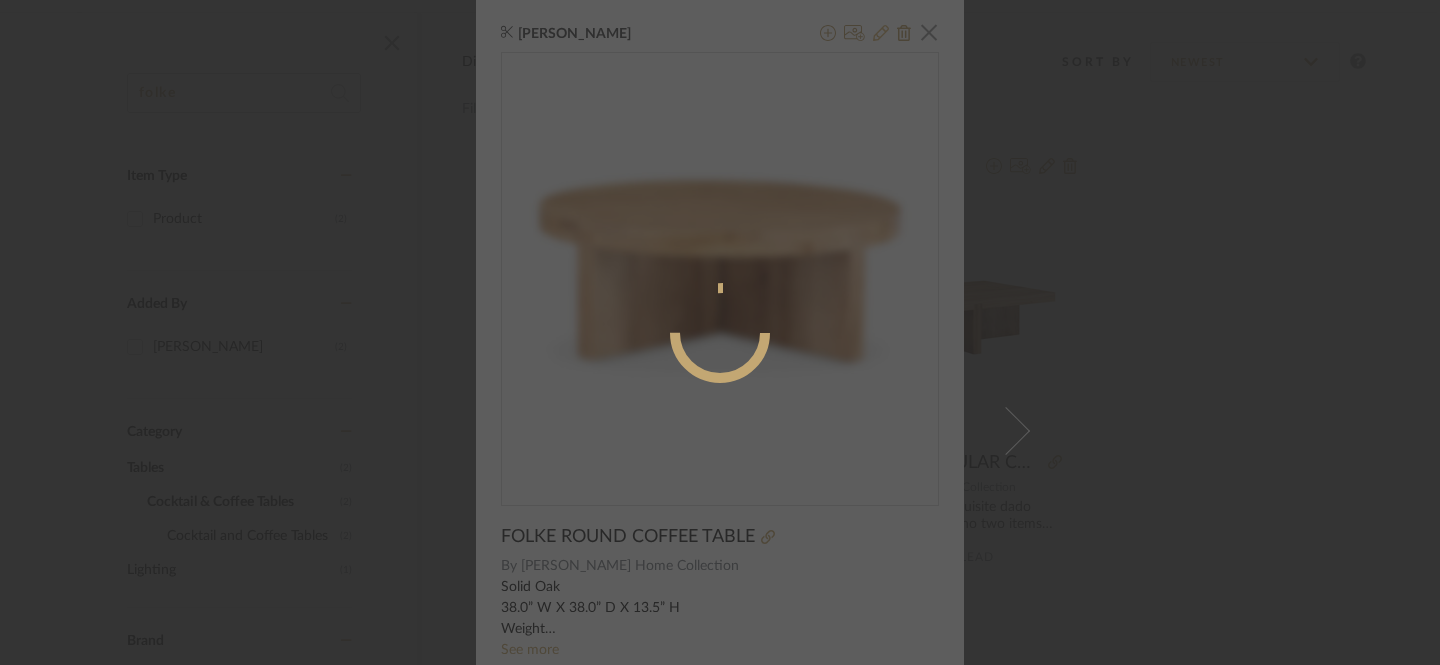 radio on "true" 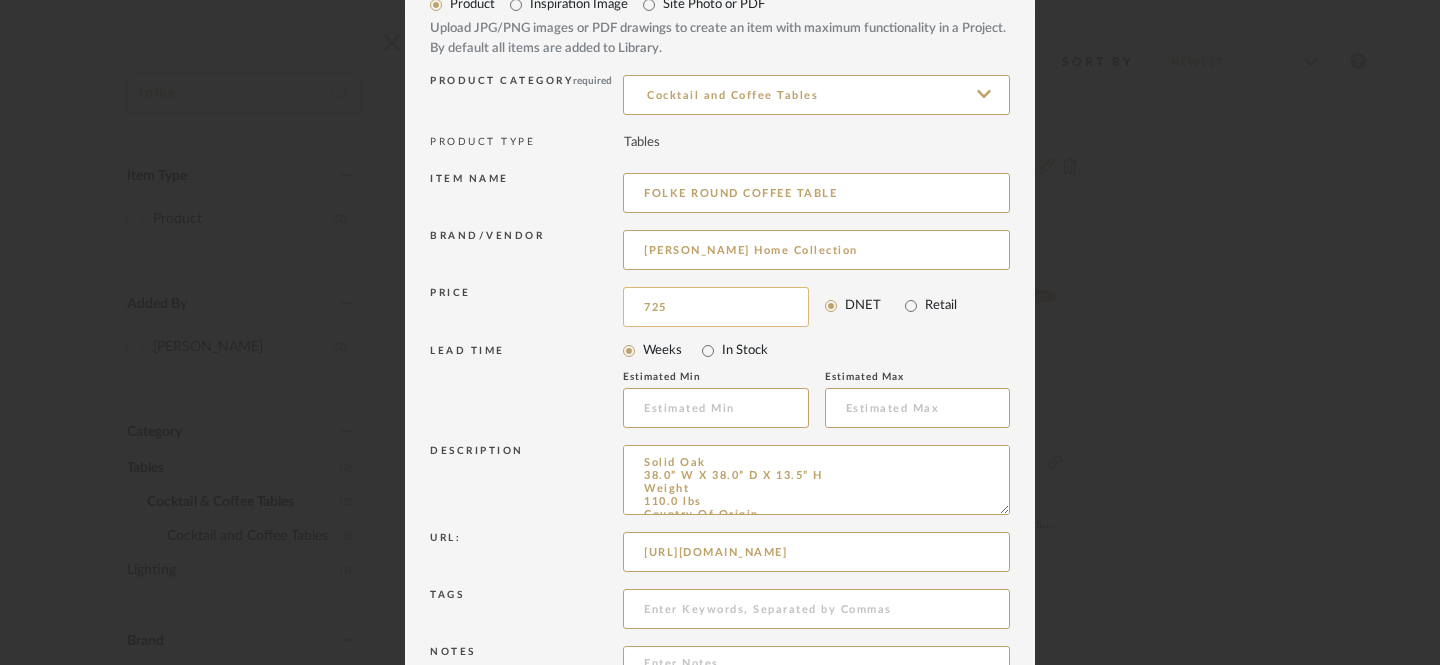 scroll, scrollTop: 246, scrollLeft: 0, axis: vertical 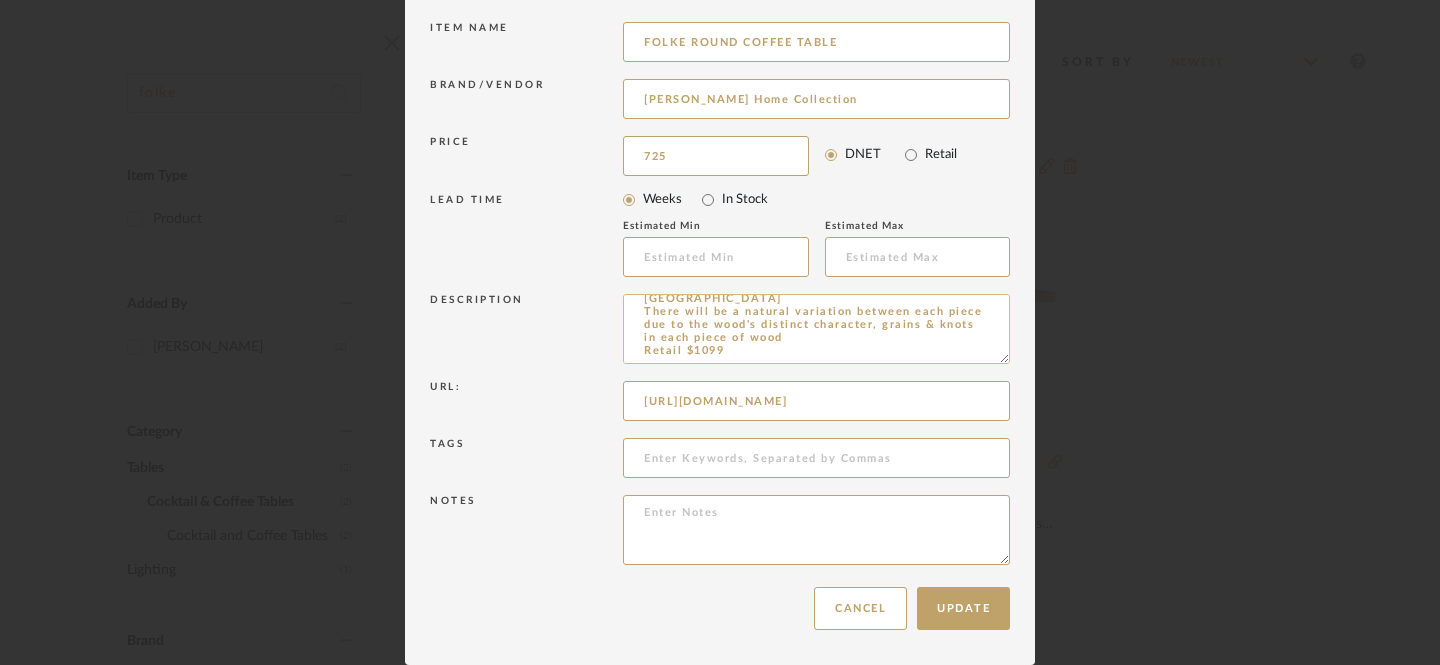 type on "$725.00" 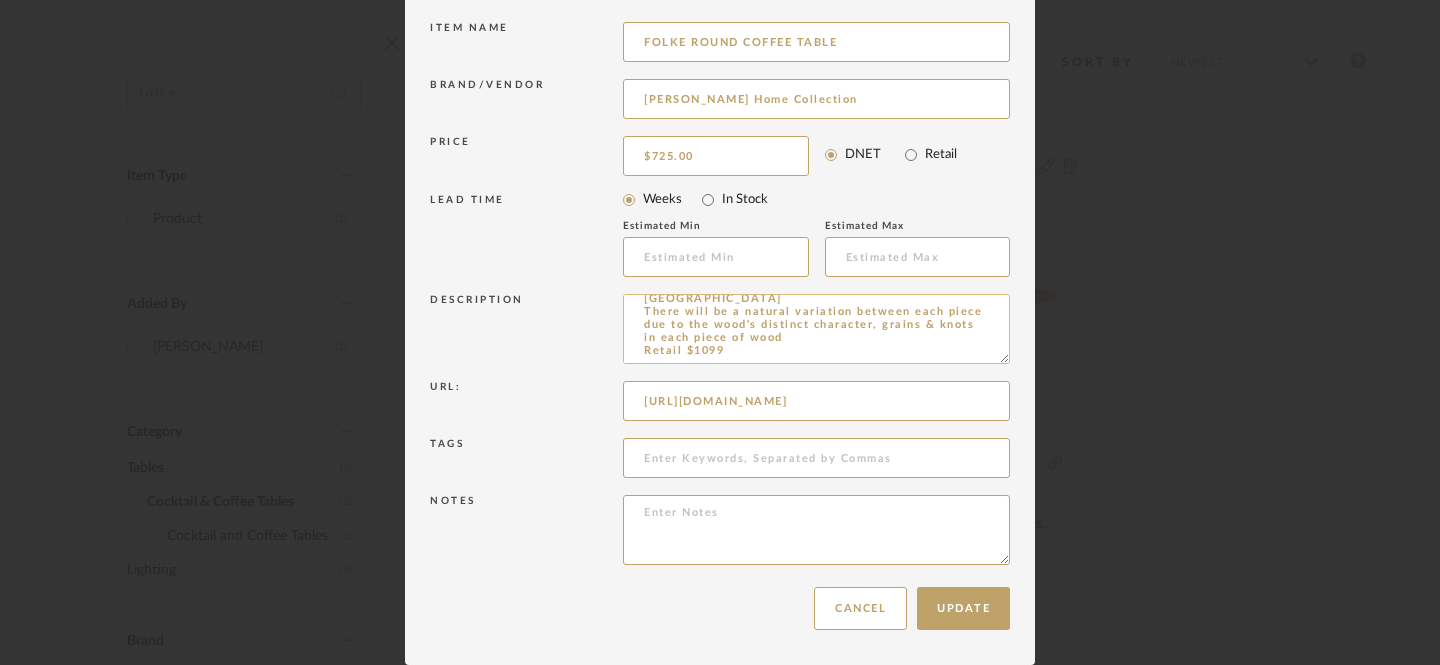 drag, startPoint x: 720, startPoint y: 351, endPoint x: 692, endPoint y: 351, distance: 28 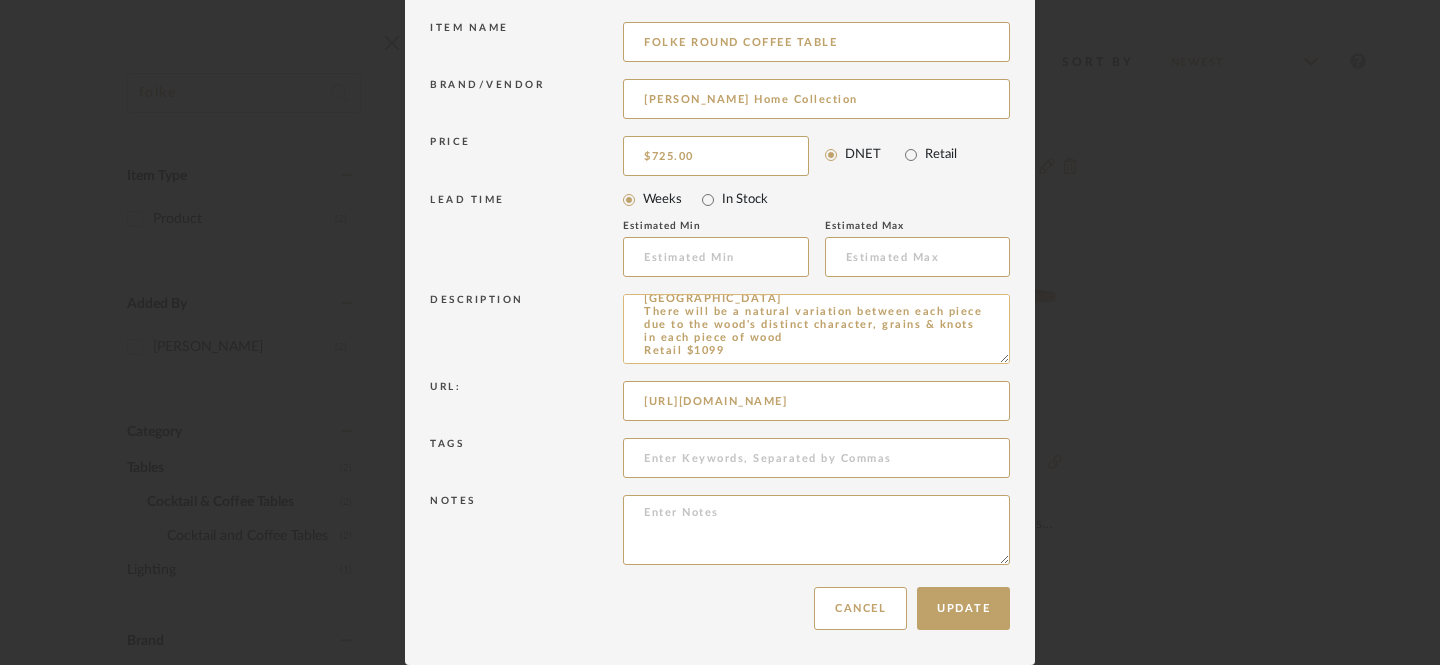 click on "Solid Oak
38.0” W X 38.0” D X 13.5” H
Weight
110.0 lbs
Country Of Origin
[GEOGRAPHIC_DATA]
There will be a natural variation between each piece due to the wood's distinct character, grains & knots in each piece of wood
Retail $1099" at bounding box center (816, 329) 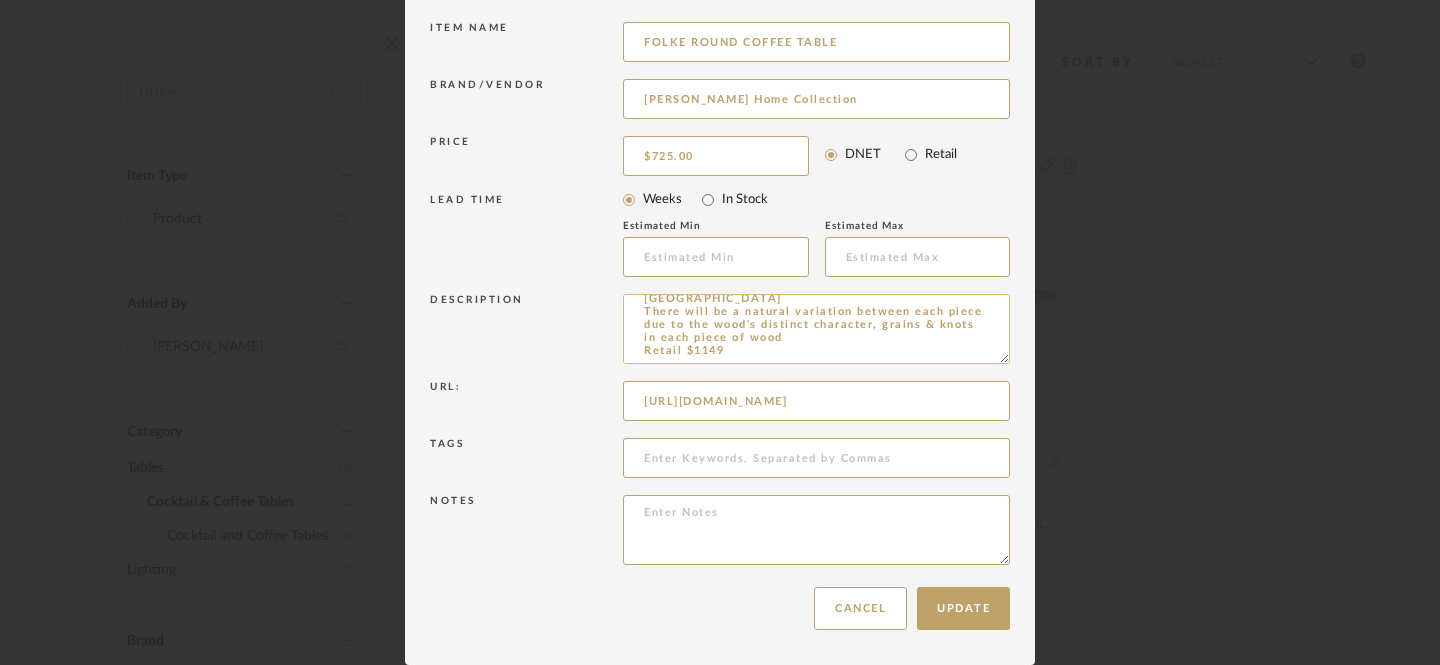 click on "Solid Oak
38.0” W X 38.0” D X 13.5” H
Weight
110.0 lbs
Country Of Origin
[GEOGRAPHIC_DATA]
There will be a natural variation between each piece due to the wood's distinct character, grains & knots in each piece of wood
Retail $1149" at bounding box center (816, 329) 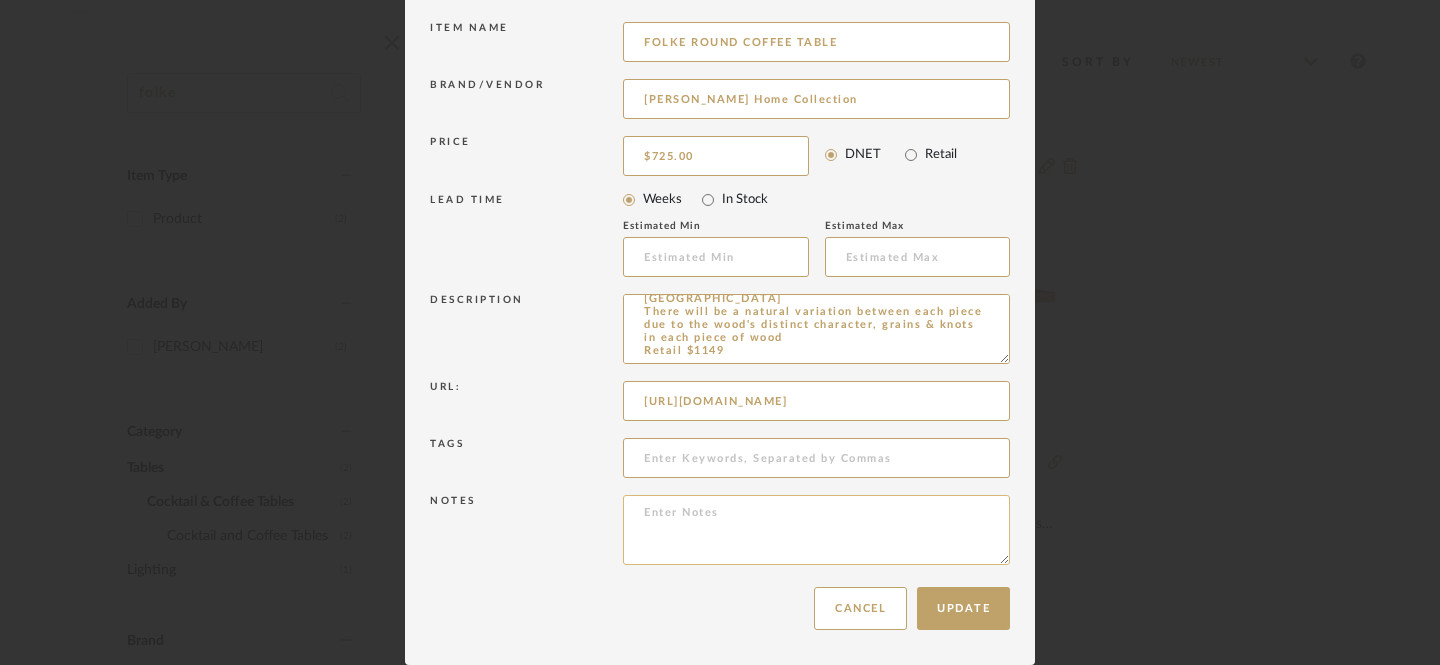 type on "Solid Oak
38.0” W X 38.0” D X 13.5” H
Weight
110.0 lbs
Country Of Origin
[GEOGRAPHIC_DATA]
There will be a natural variation between each piece due to the wood's distinct character, grains & knots in each piece of wood
Retail $1149" 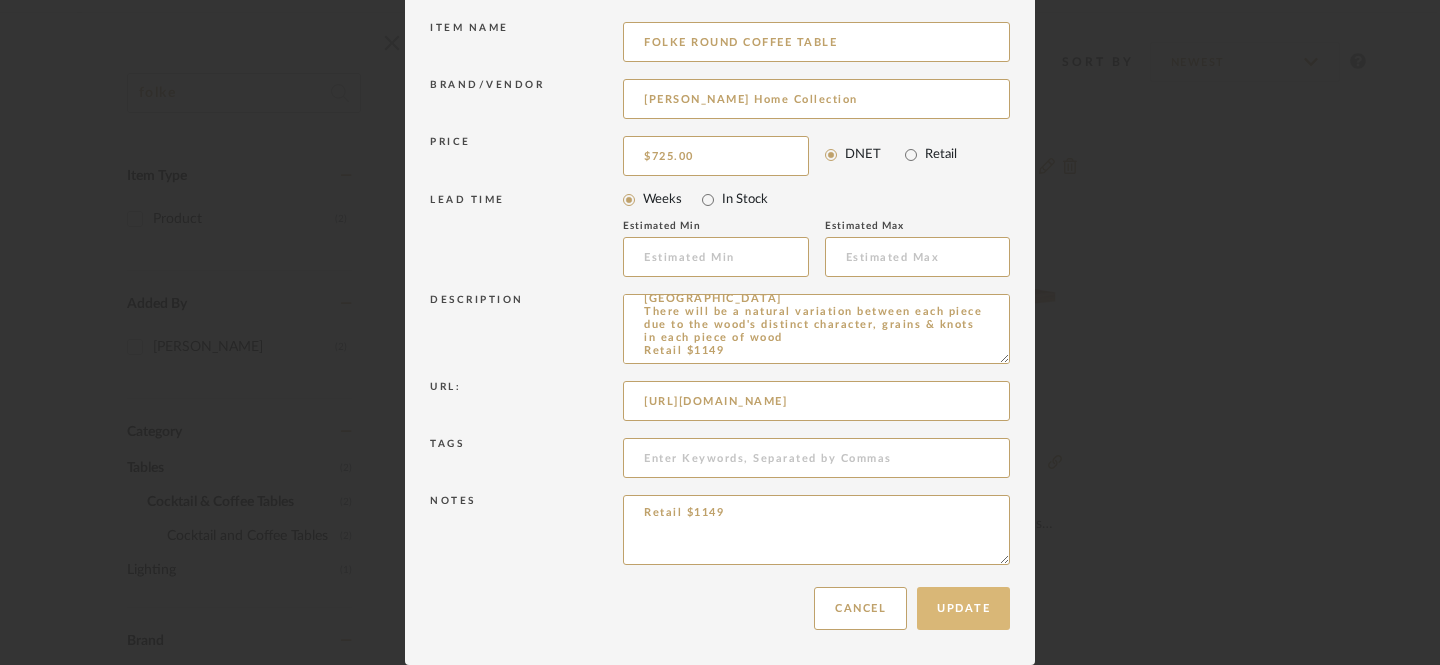type on "Retail $1149" 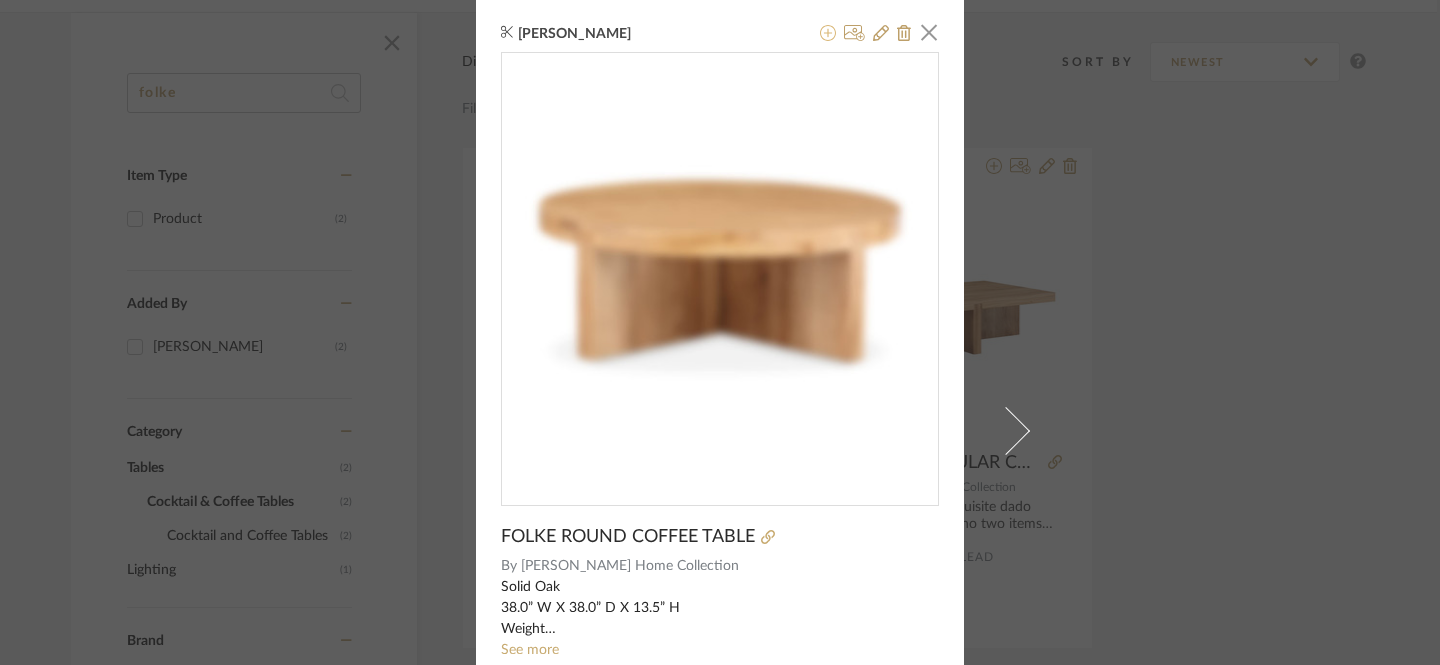 click 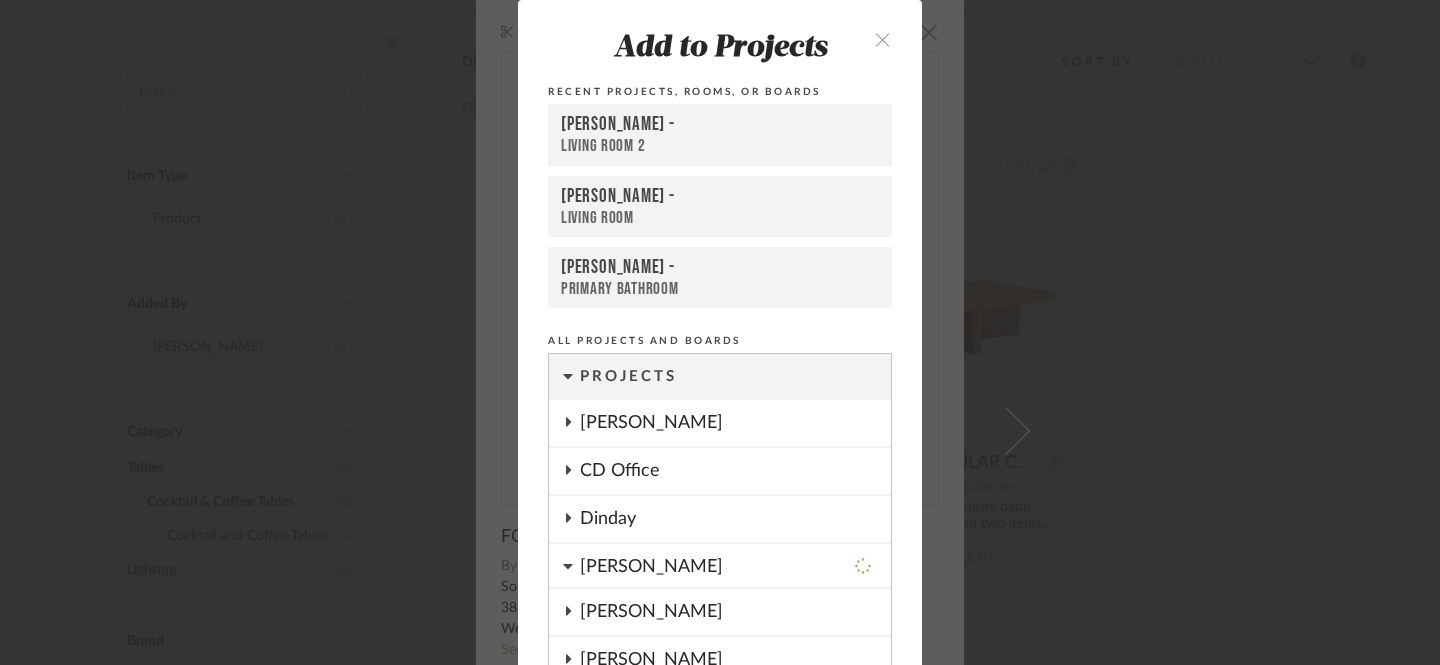 scroll, scrollTop: 51, scrollLeft: 0, axis: vertical 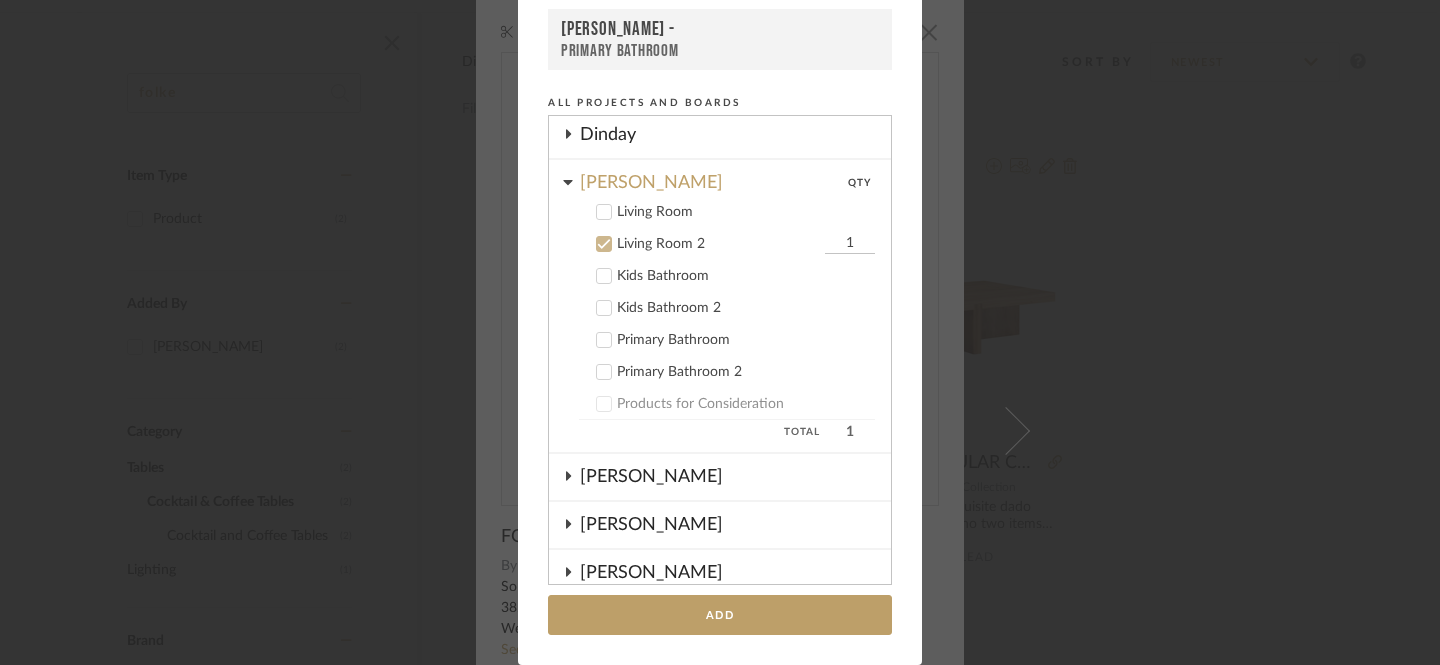 click on "Living Room" at bounding box center (746, 212) 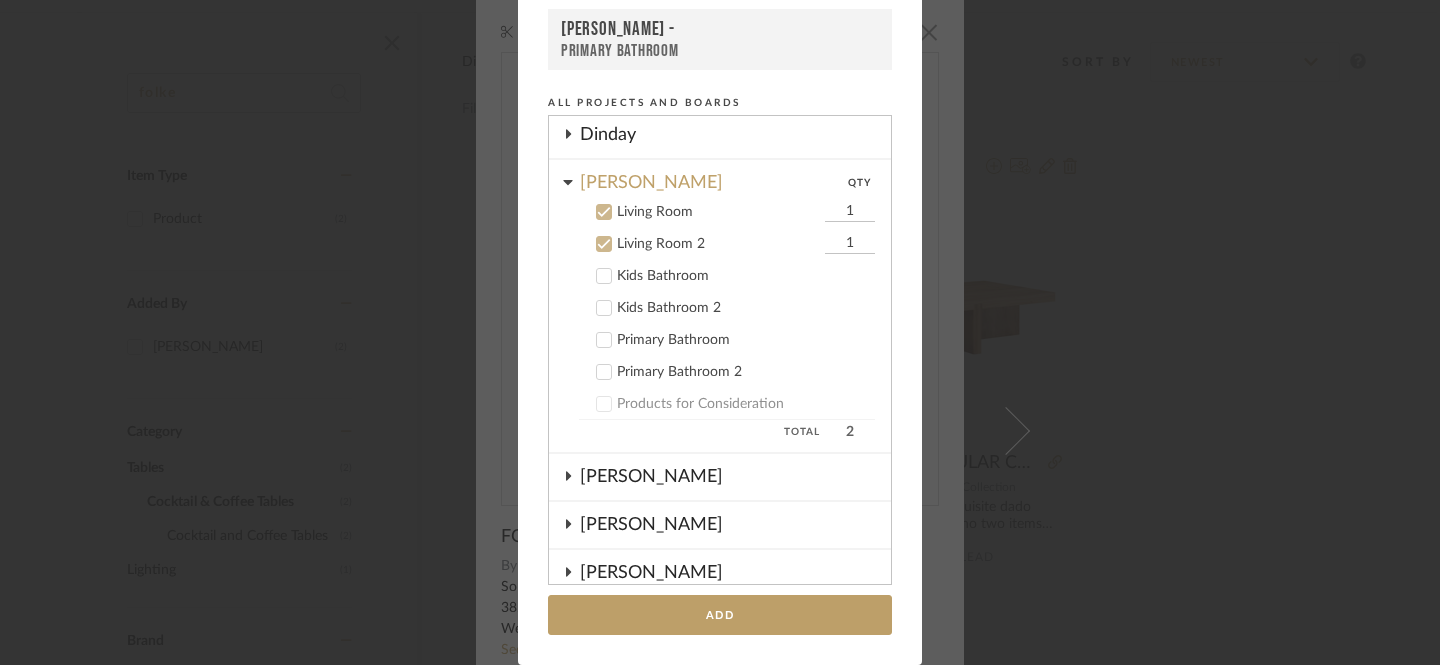 click on "Living Room 2" at bounding box center [718, 244] 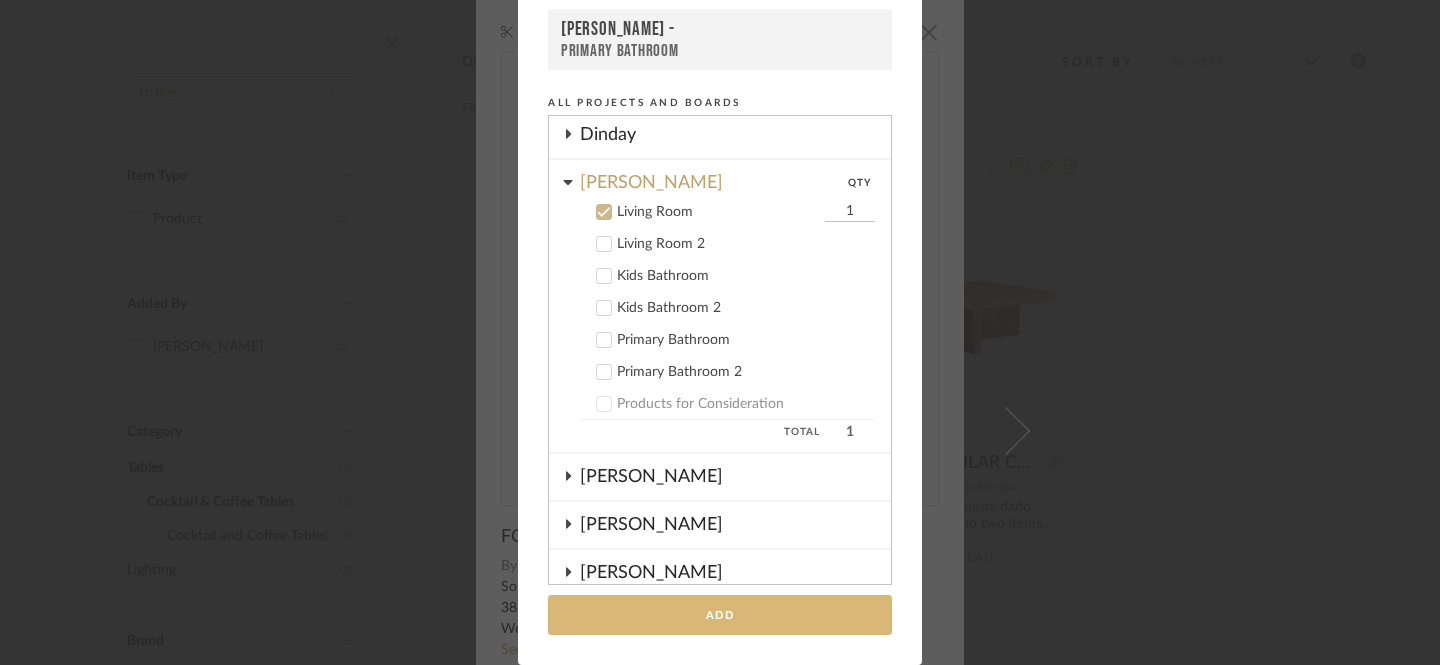 click on "Add" at bounding box center [720, 615] 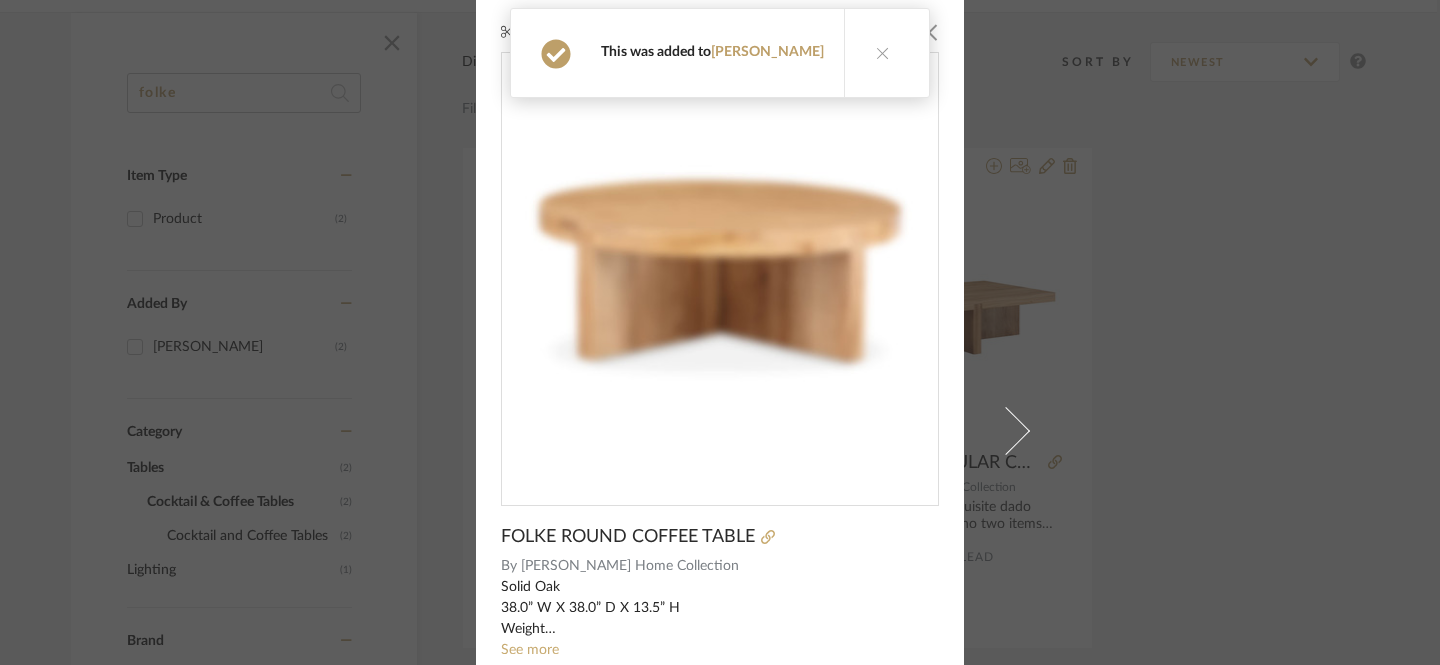 click at bounding box center [883, 53] 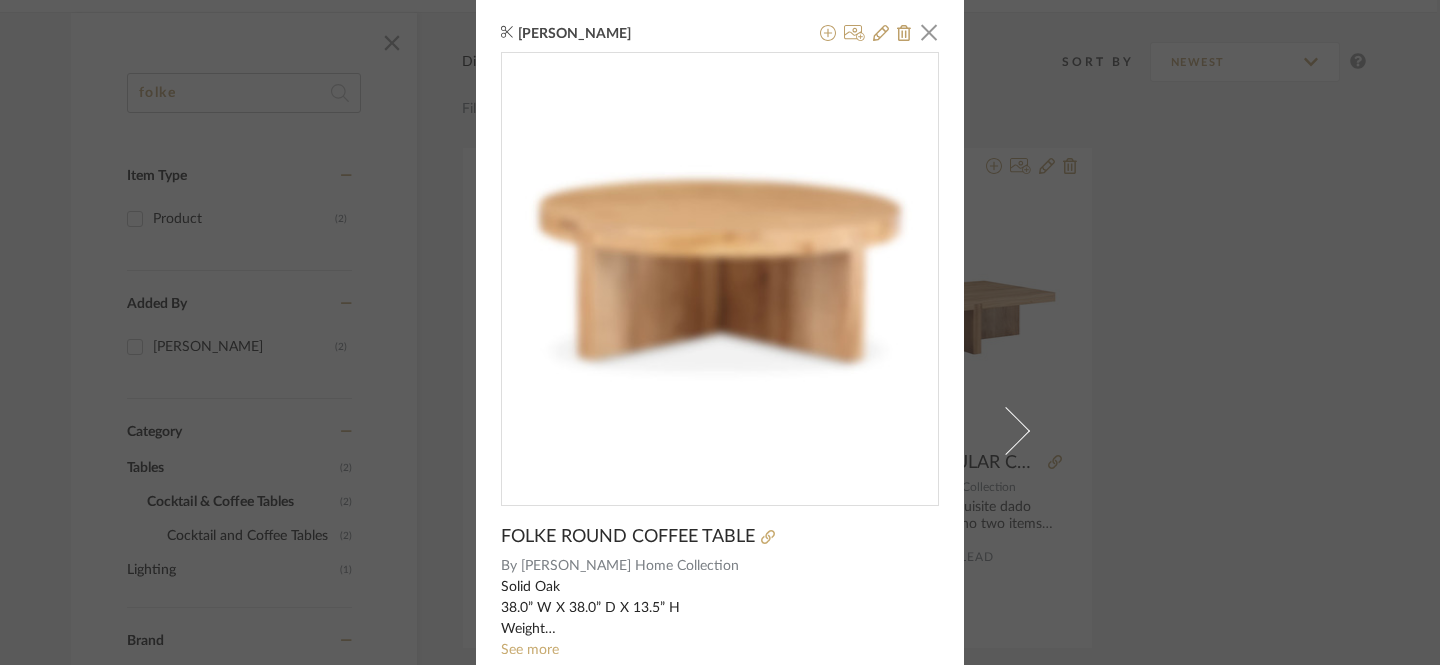 click on "[PERSON_NAME] × [PERSON_NAME] ROUND COFFEE TABLE By [PERSON_NAME] Home Collection Solid Oak
38.0” W X 38.0” D X 13.5” H
Weight
110.0 lbs
Country Of Origin
[GEOGRAPHIC_DATA]
There will be a natural variation between each piece due to the wood's distinct character, grains & knots in each piece of wood
Retail $1149 See more $725.00  DNET Notes Retail $1149" at bounding box center (720, 430) 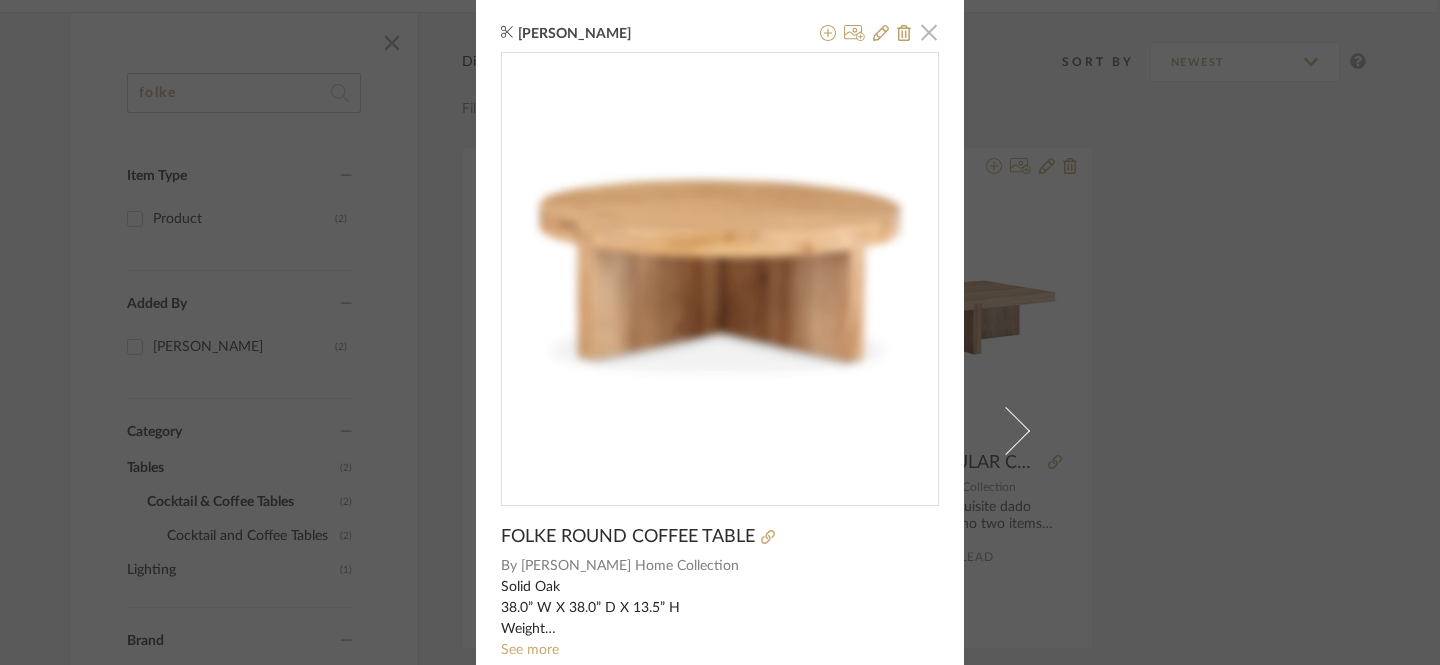 click 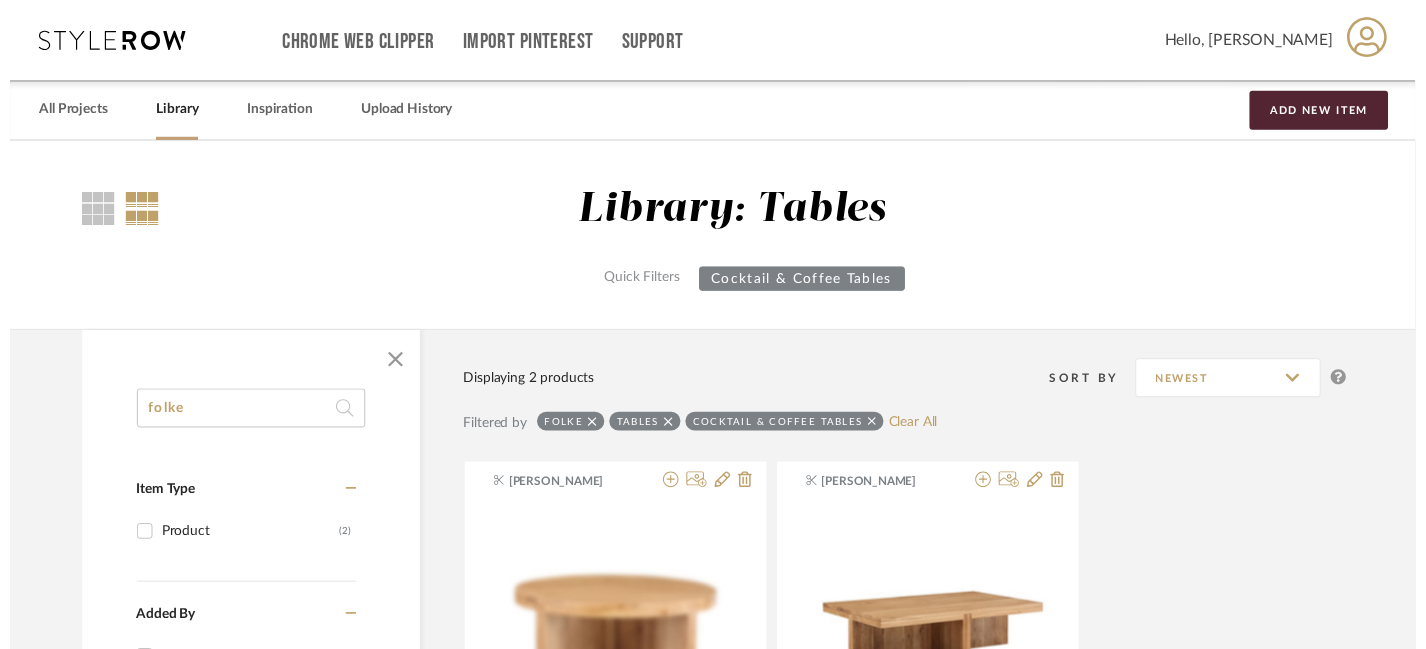 scroll, scrollTop: 325, scrollLeft: 3, axis: both 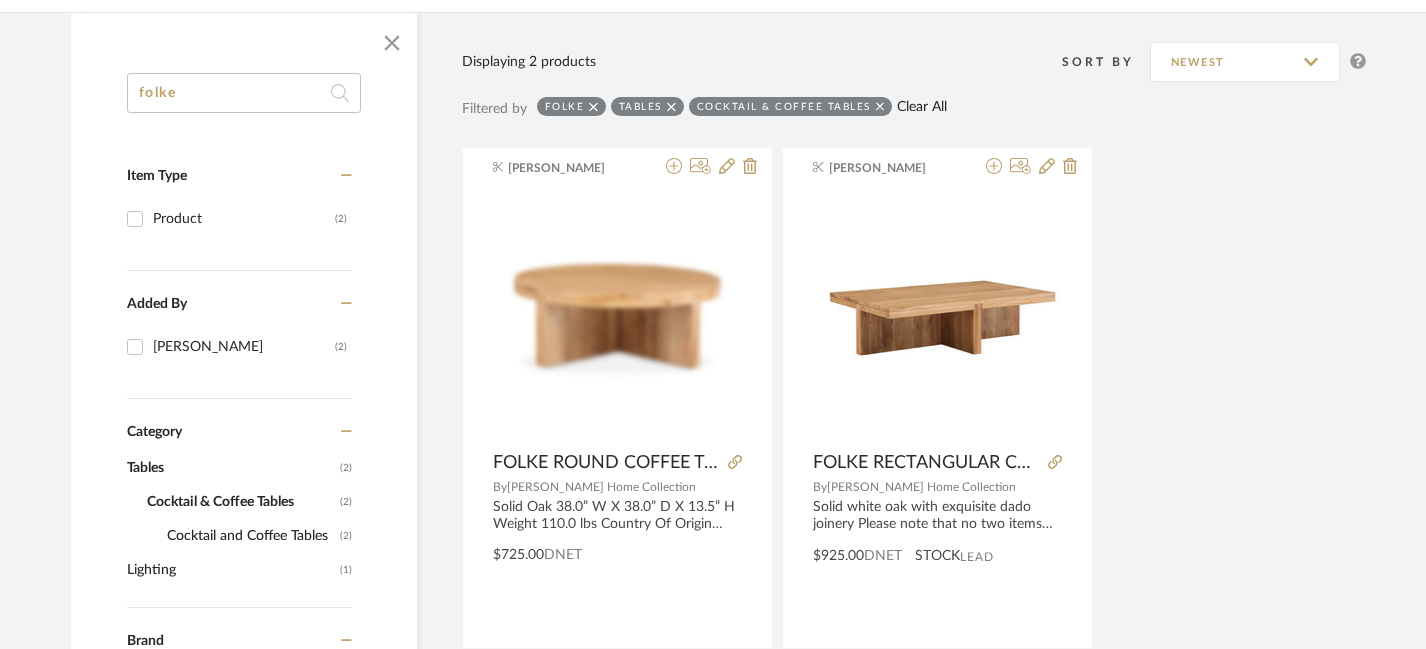 click on "Clear All" 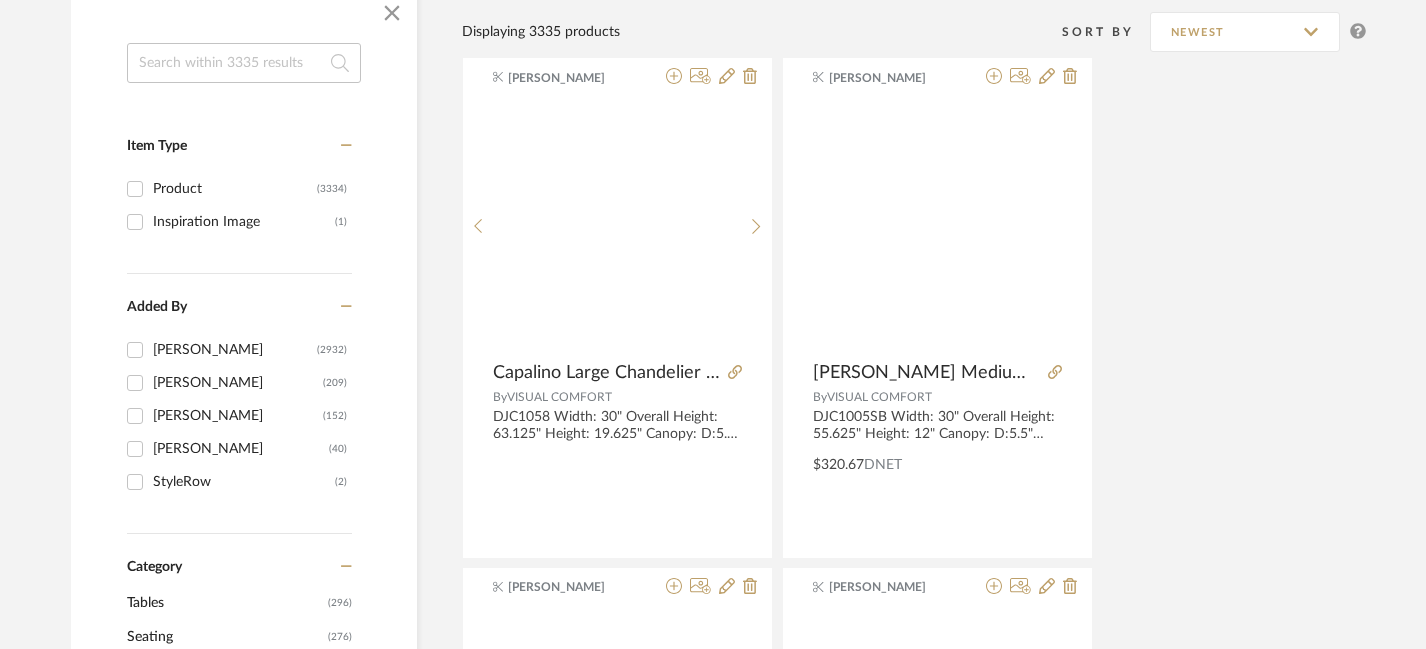 click 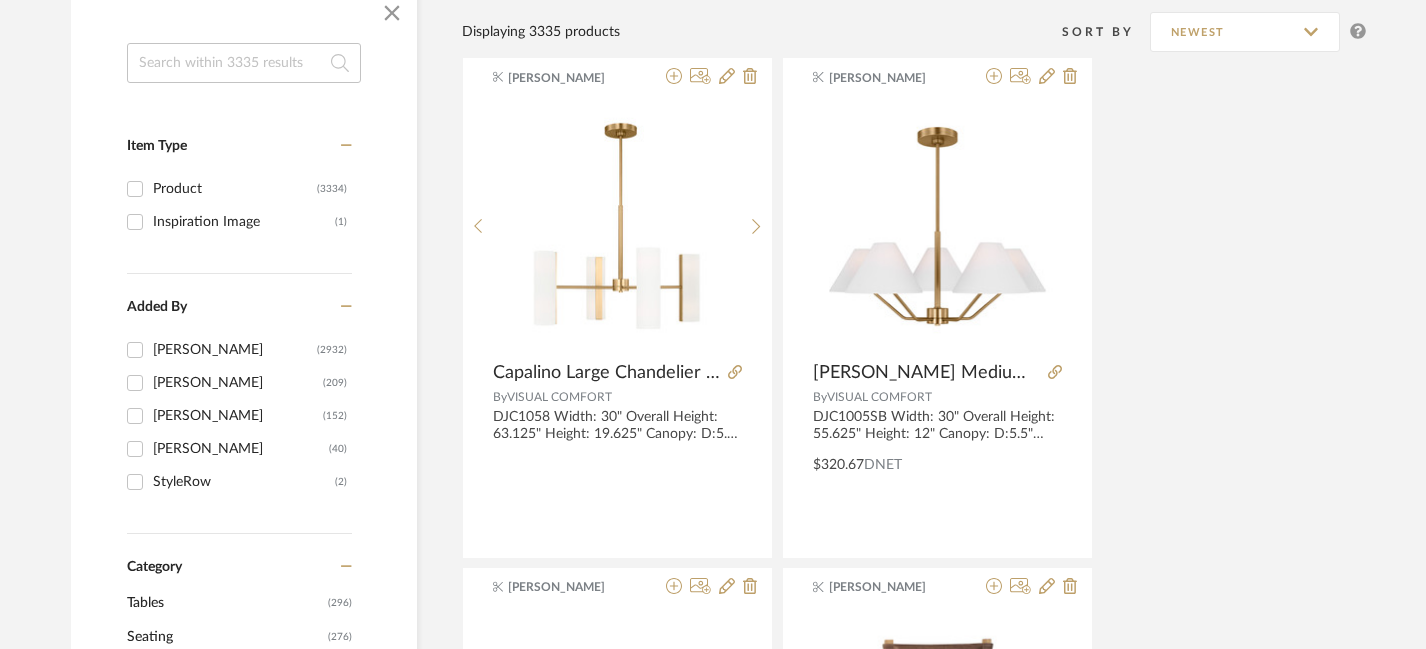 click 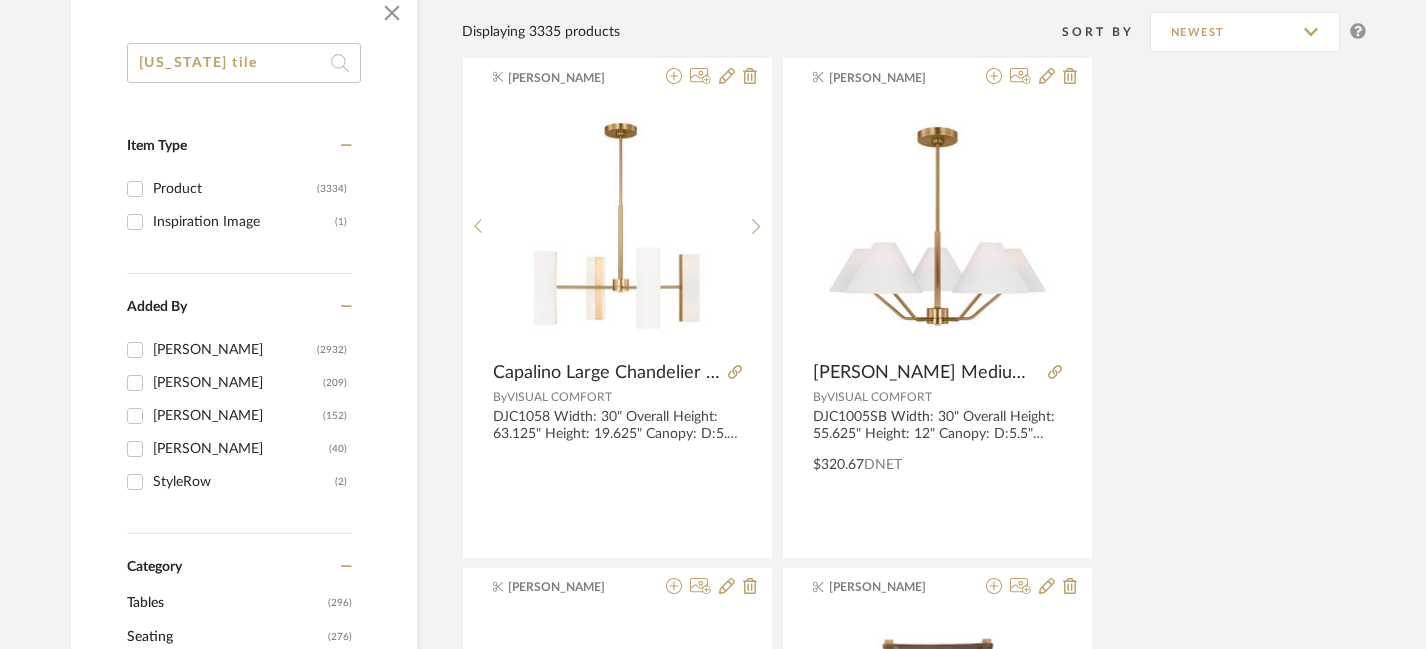 type on "[US_STATE] tile" 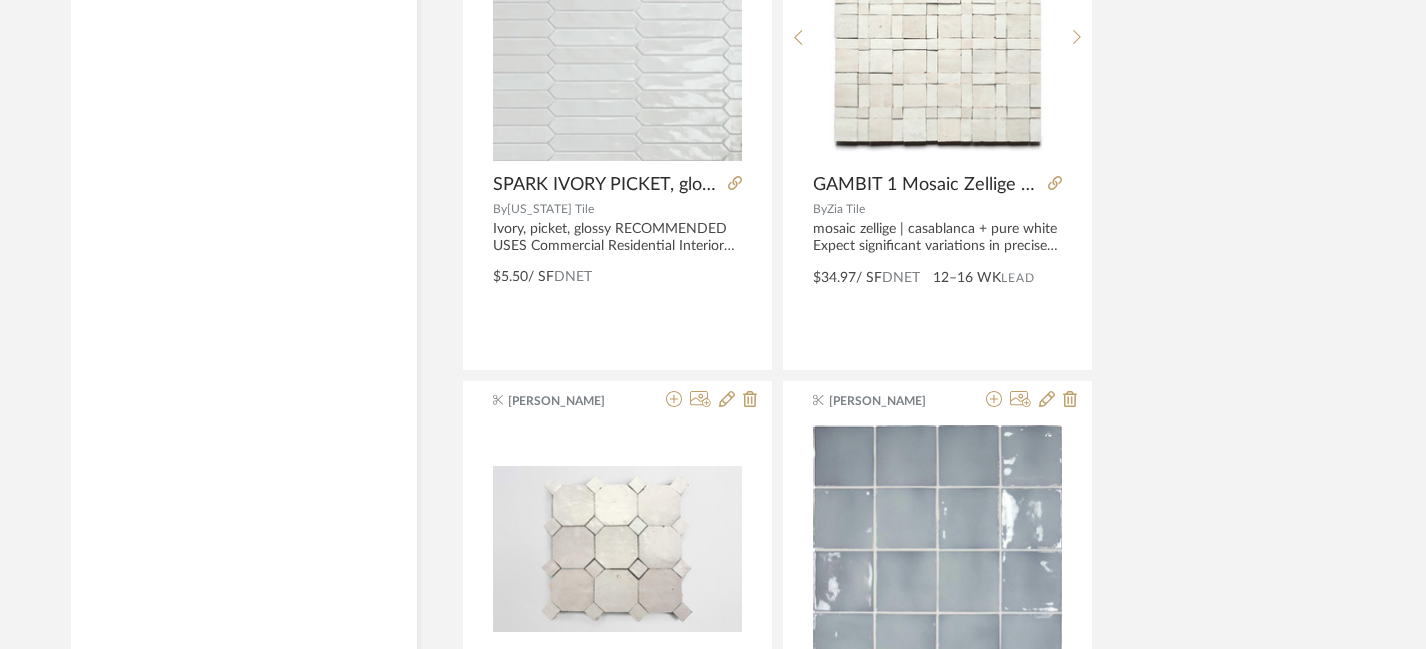 scroll, scrollTop: 6073, scrollLeft: 3, axis: both 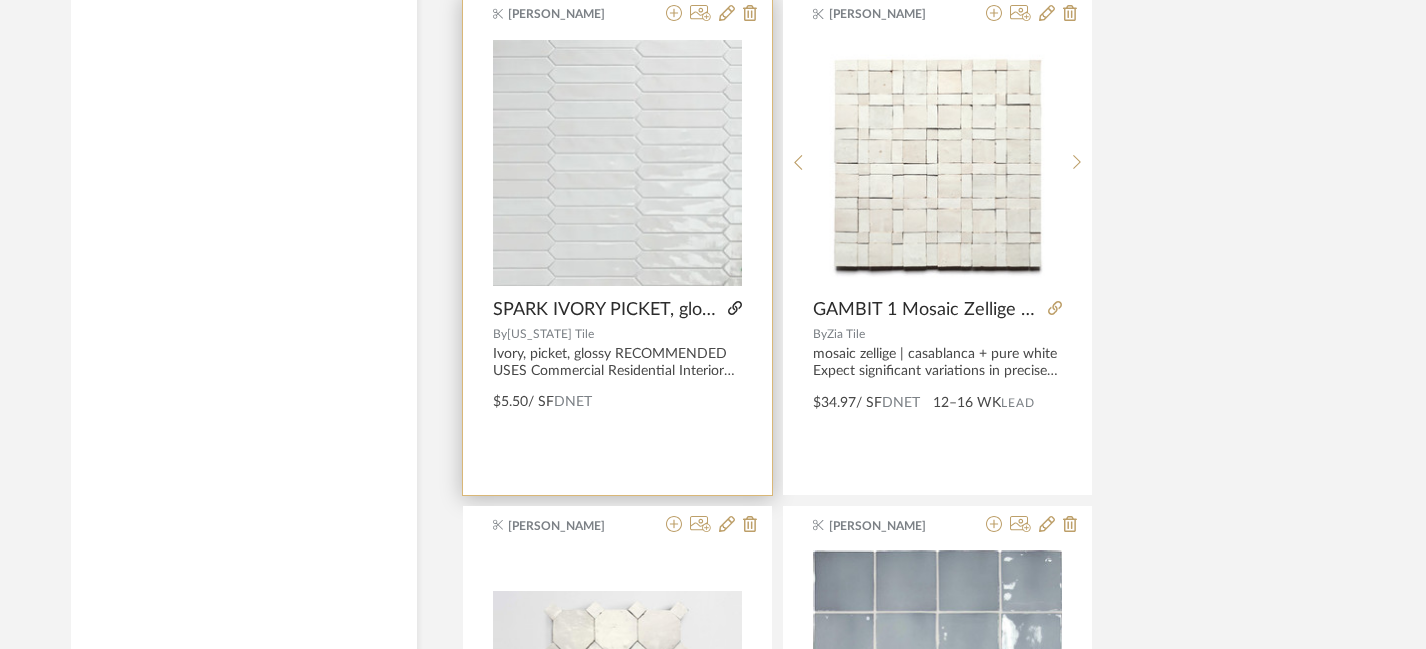 click 